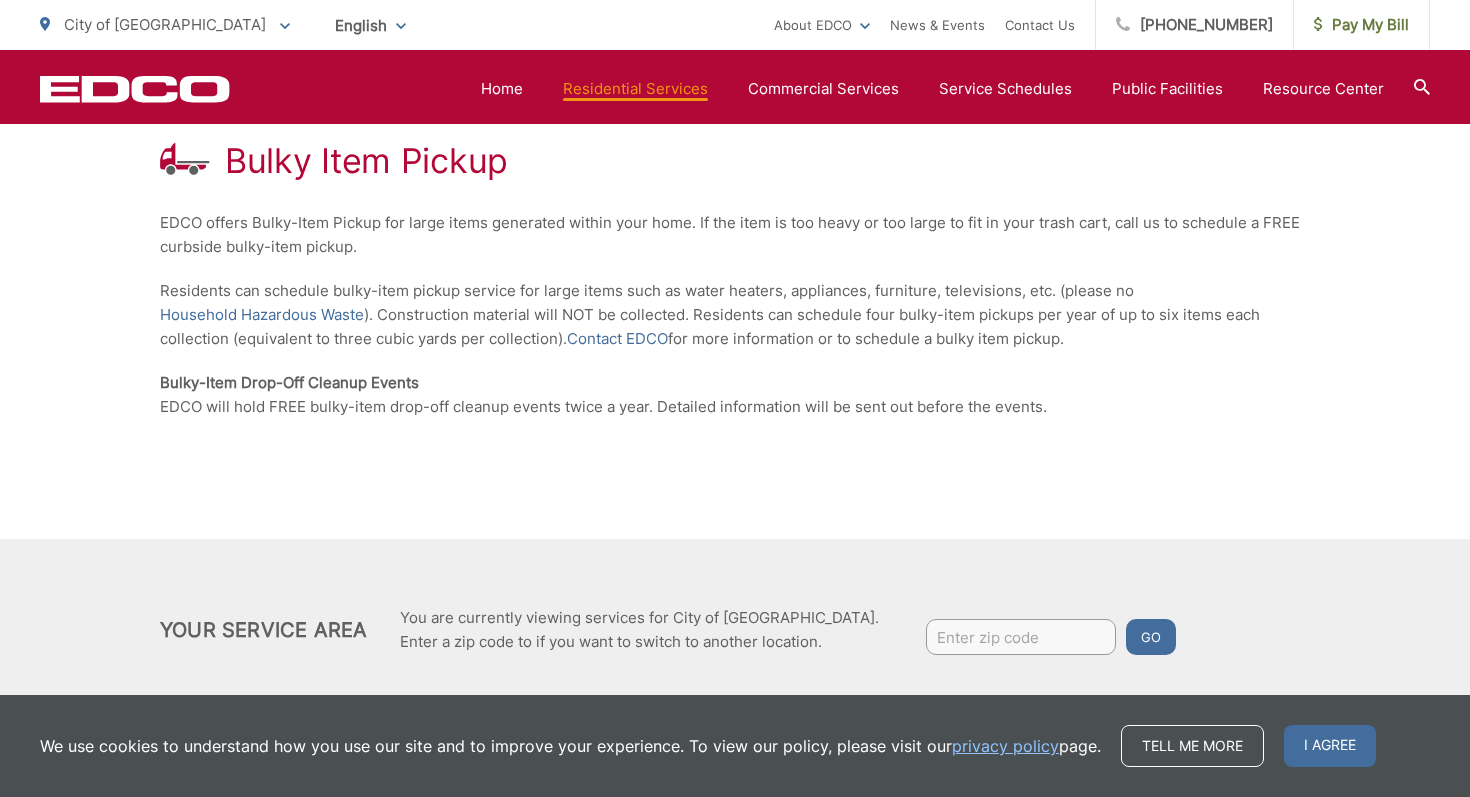 scroll, scrollTop: 426, scrollLeft: 0, axis: vertical 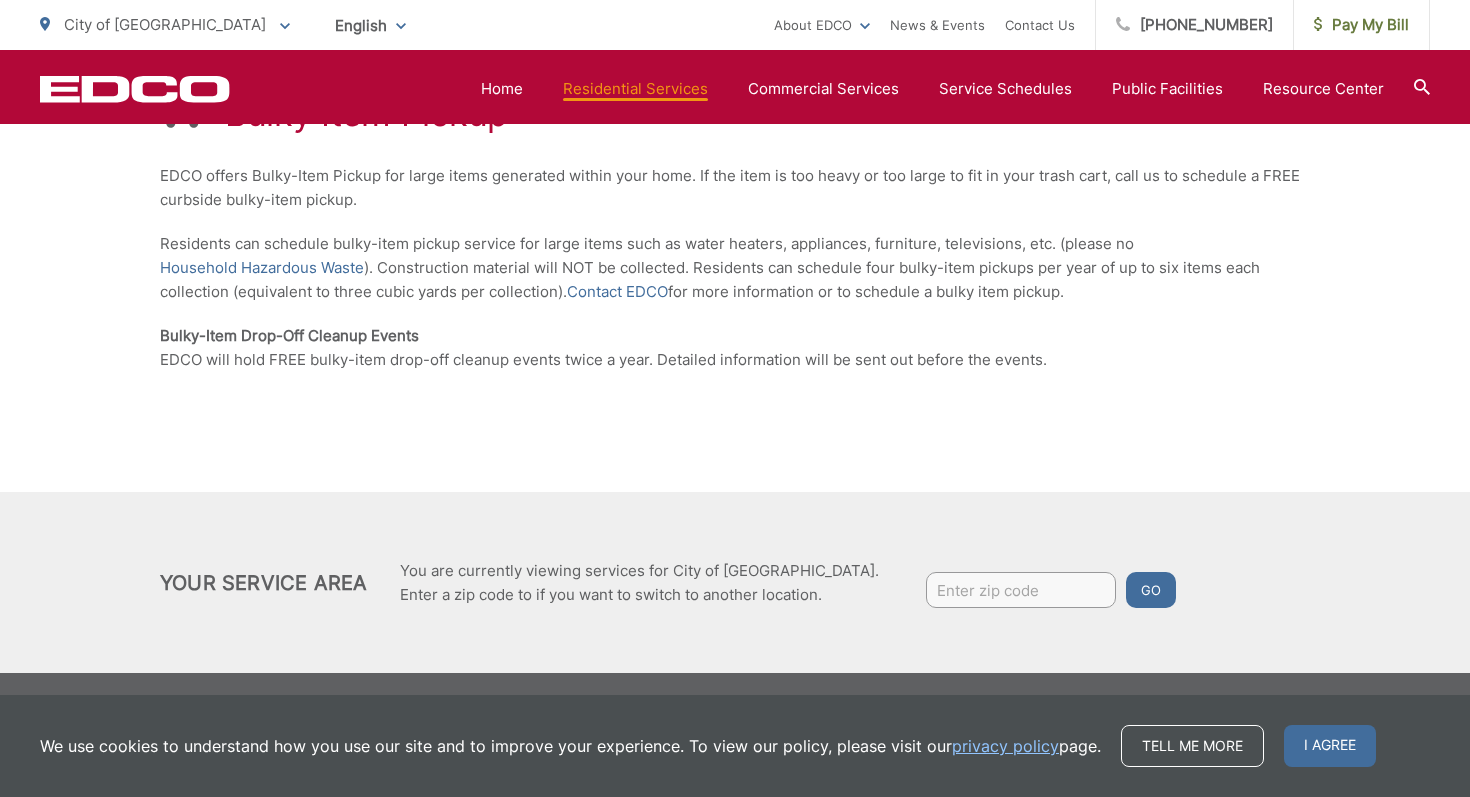 click at bounding box center [1021, 590] 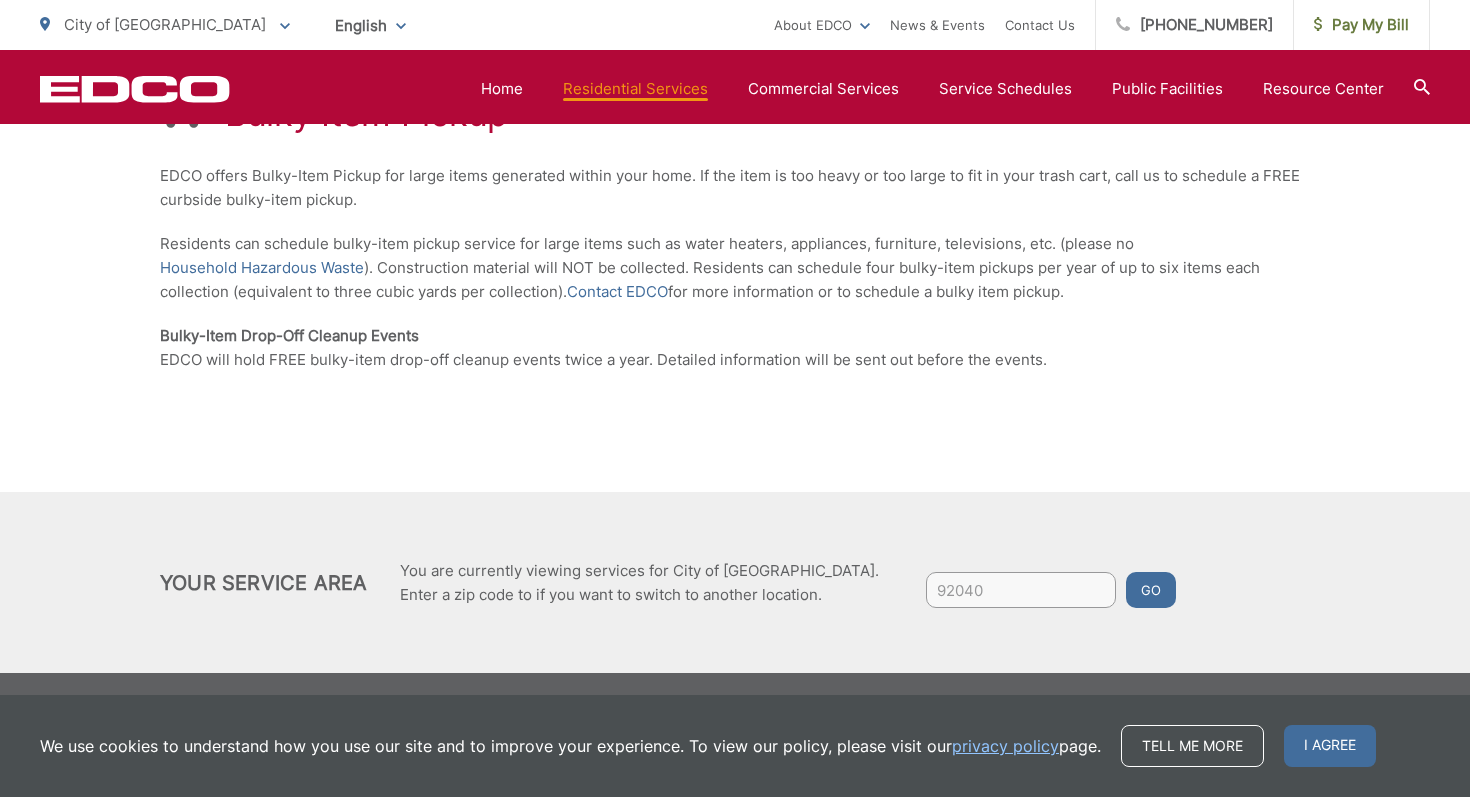 type on "92040" 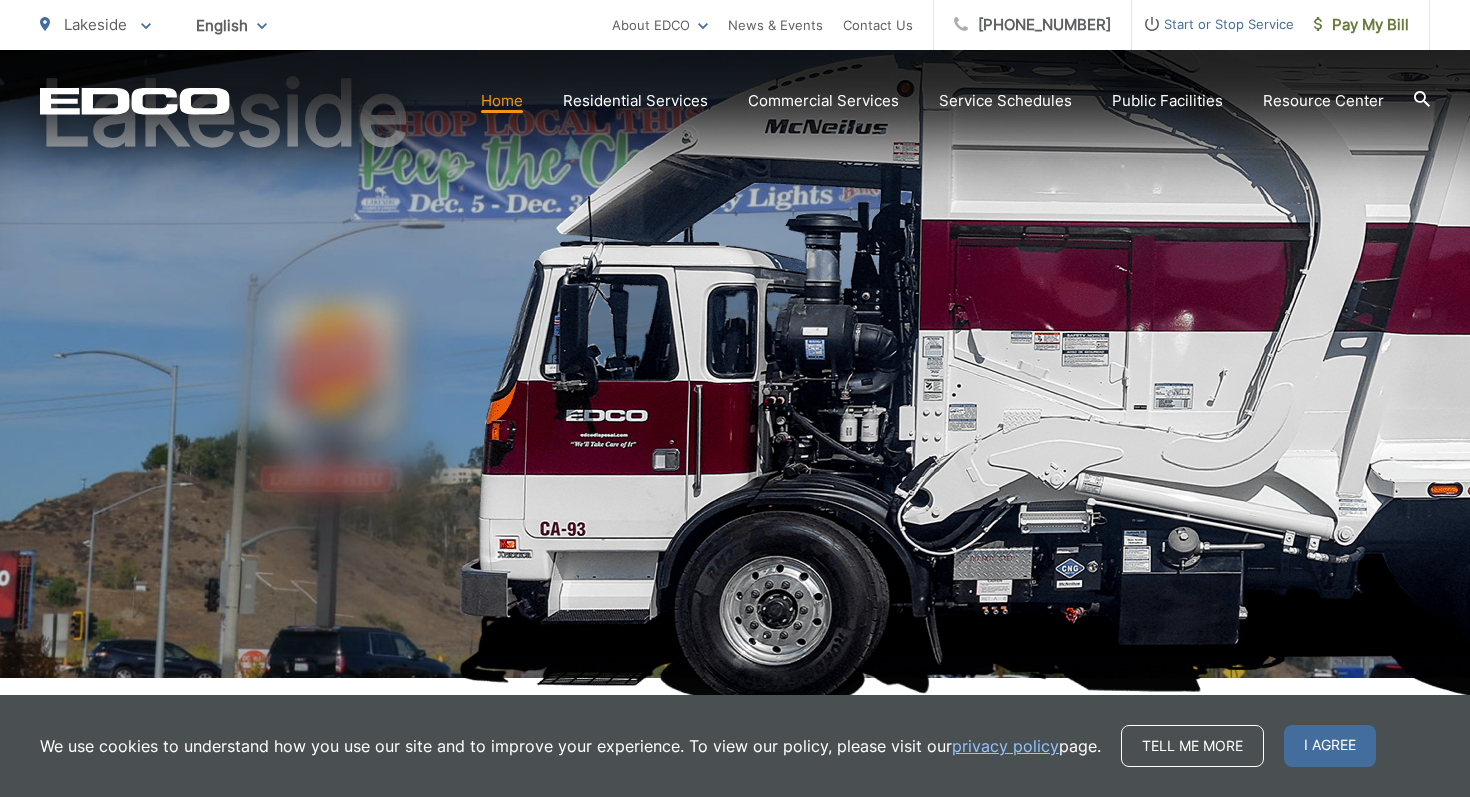 scroll, scrollTop: 155, scrollLeft: 0, axis: vertical 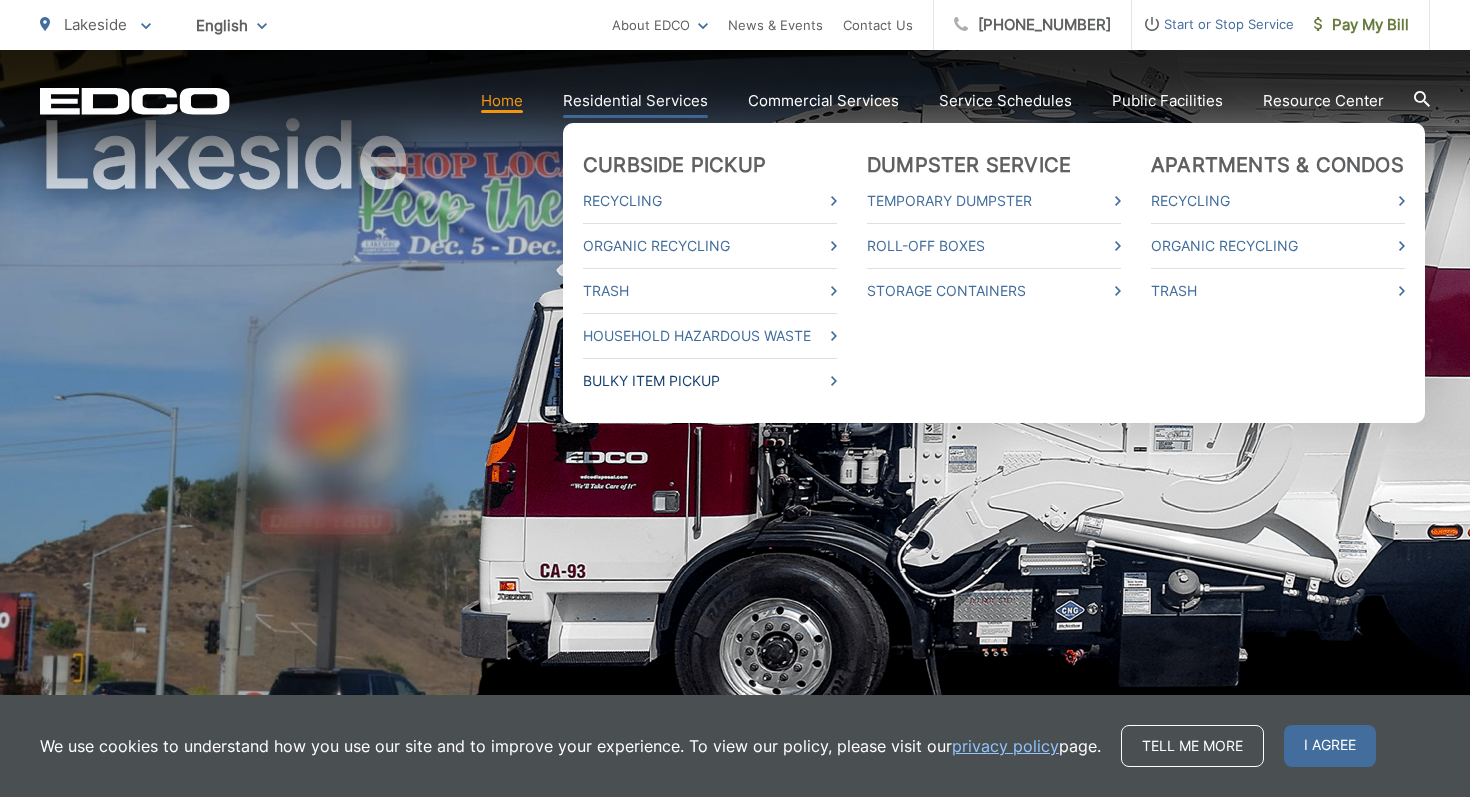 click on "Bulky Item Pickup" at bounding box center (710, 381) 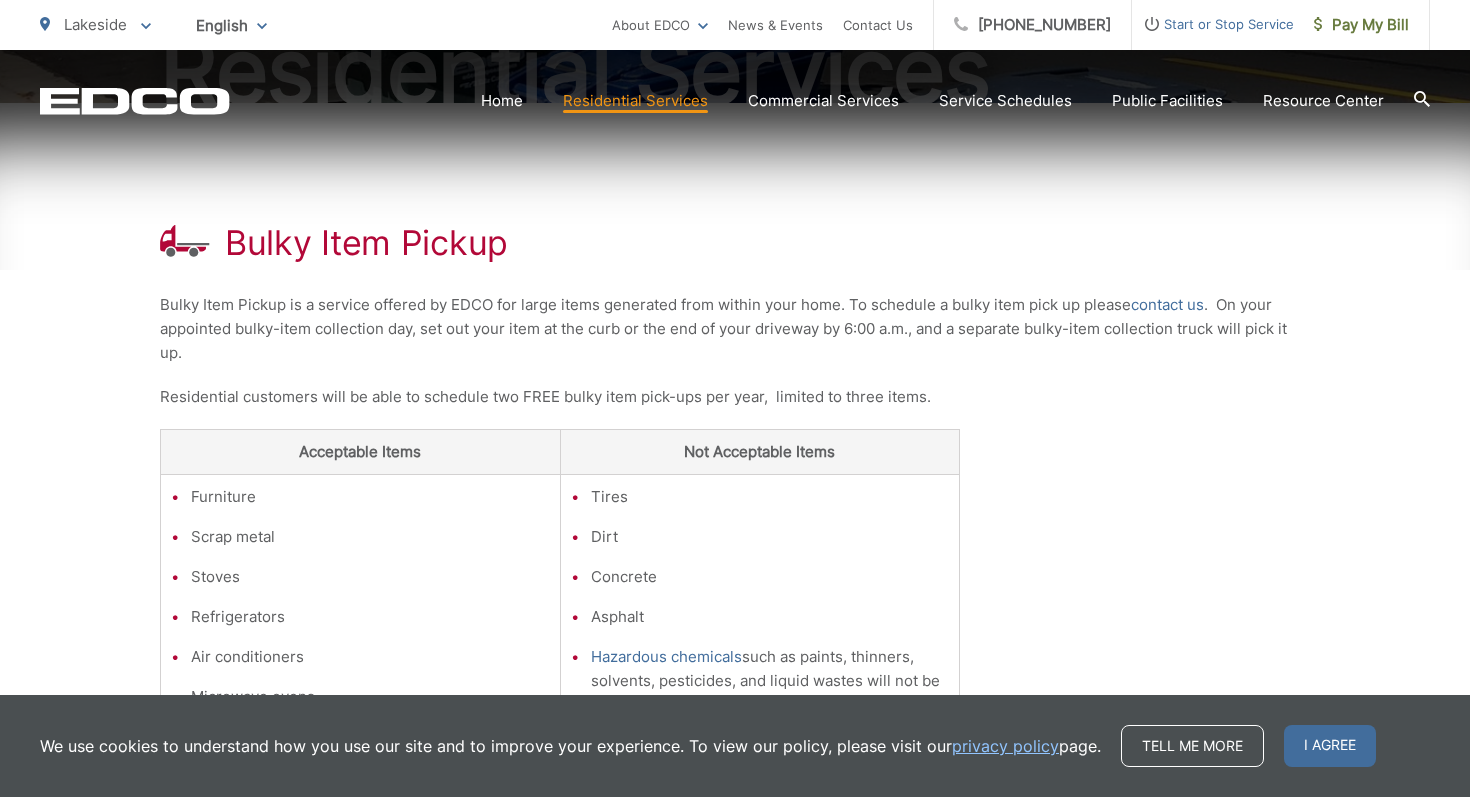 scroll, scrollTop: 278, scrollLeft: 0, axis: vertical 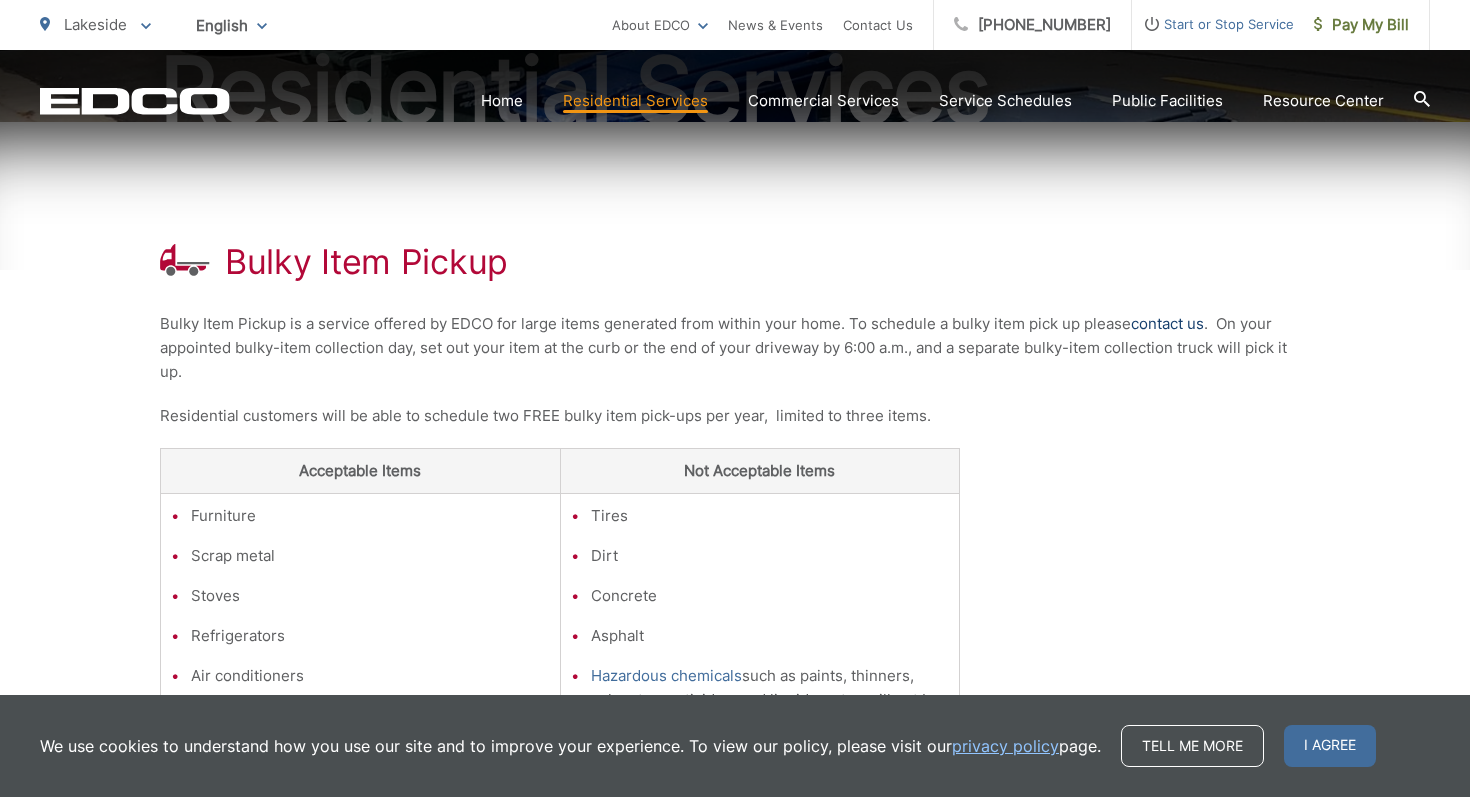 click on "contact us" at bounding box center [1167, 324] 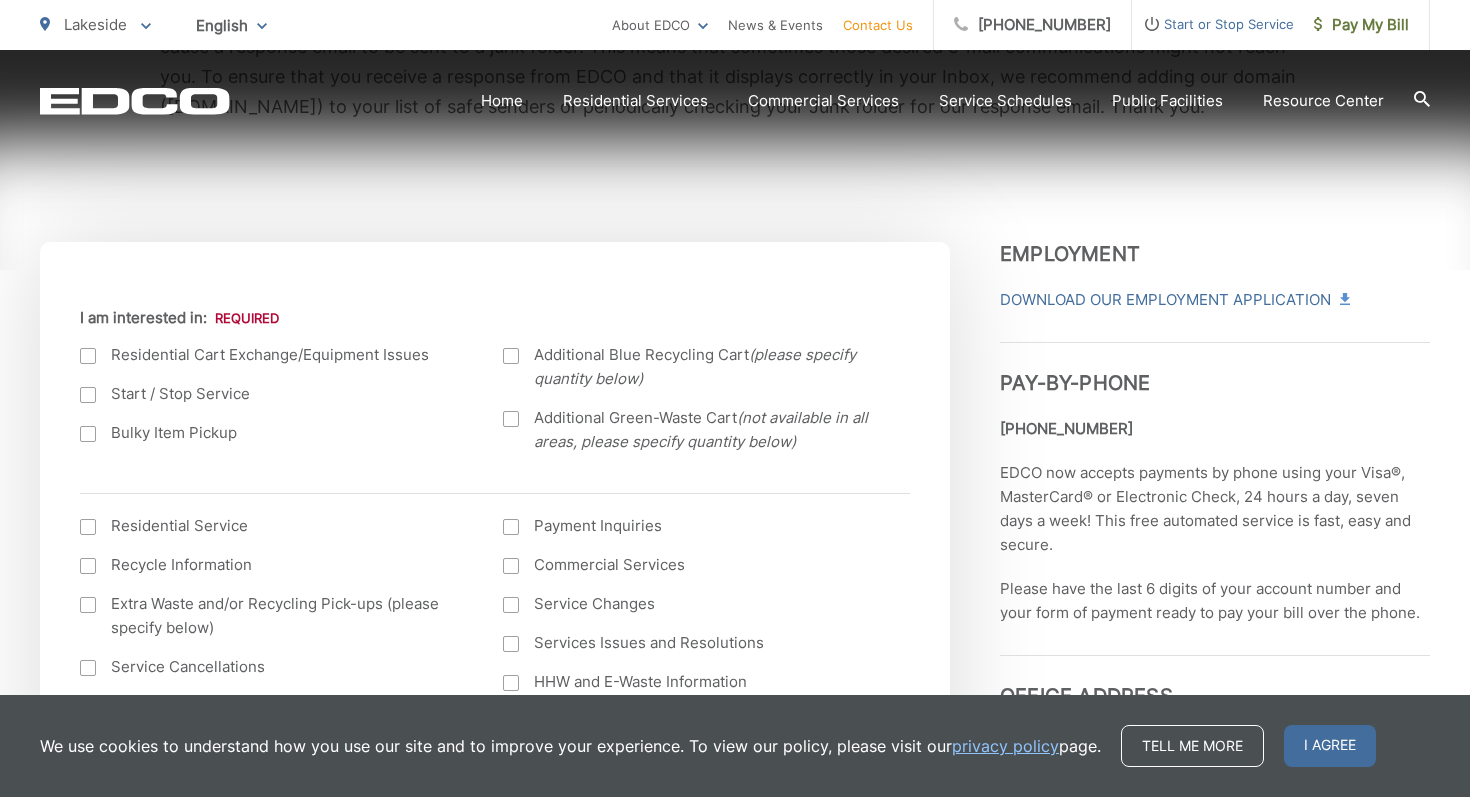 scroll, scrollTop: 601, scrollLeft: 0, axis: vertical 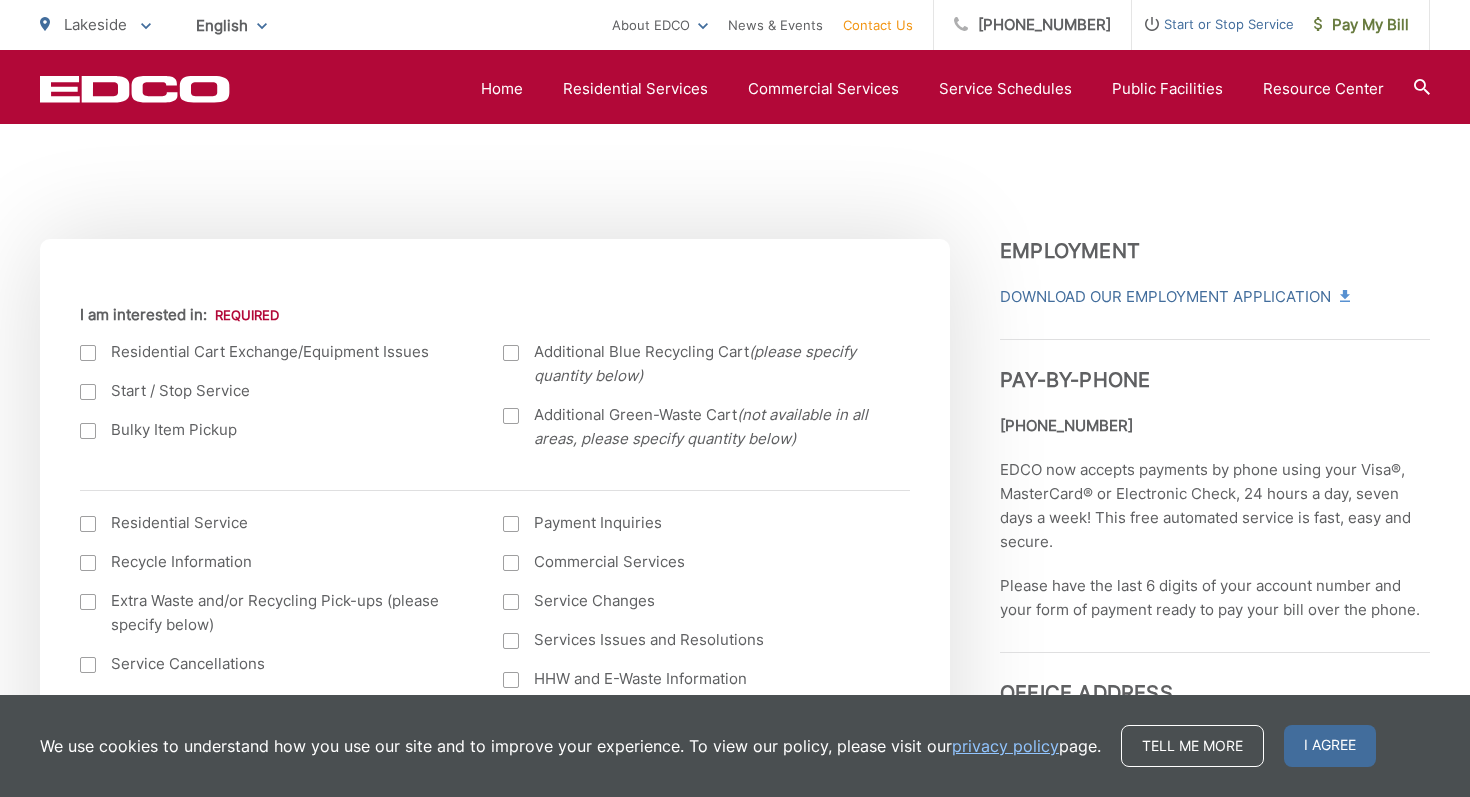click at bounding box center [88, 431] 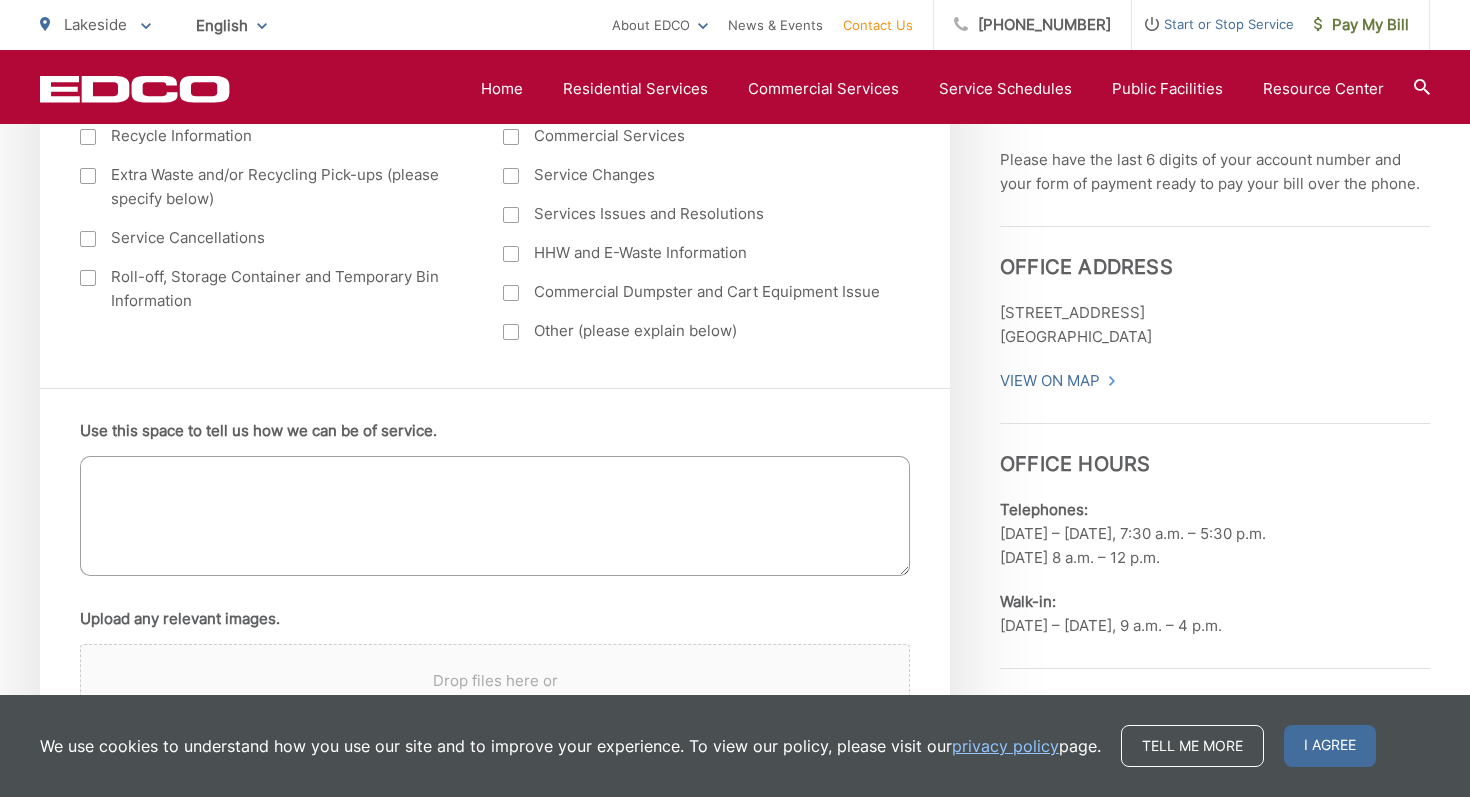 scroll, scrollTop: 1032, scrollLeft: 0, axis: vertical 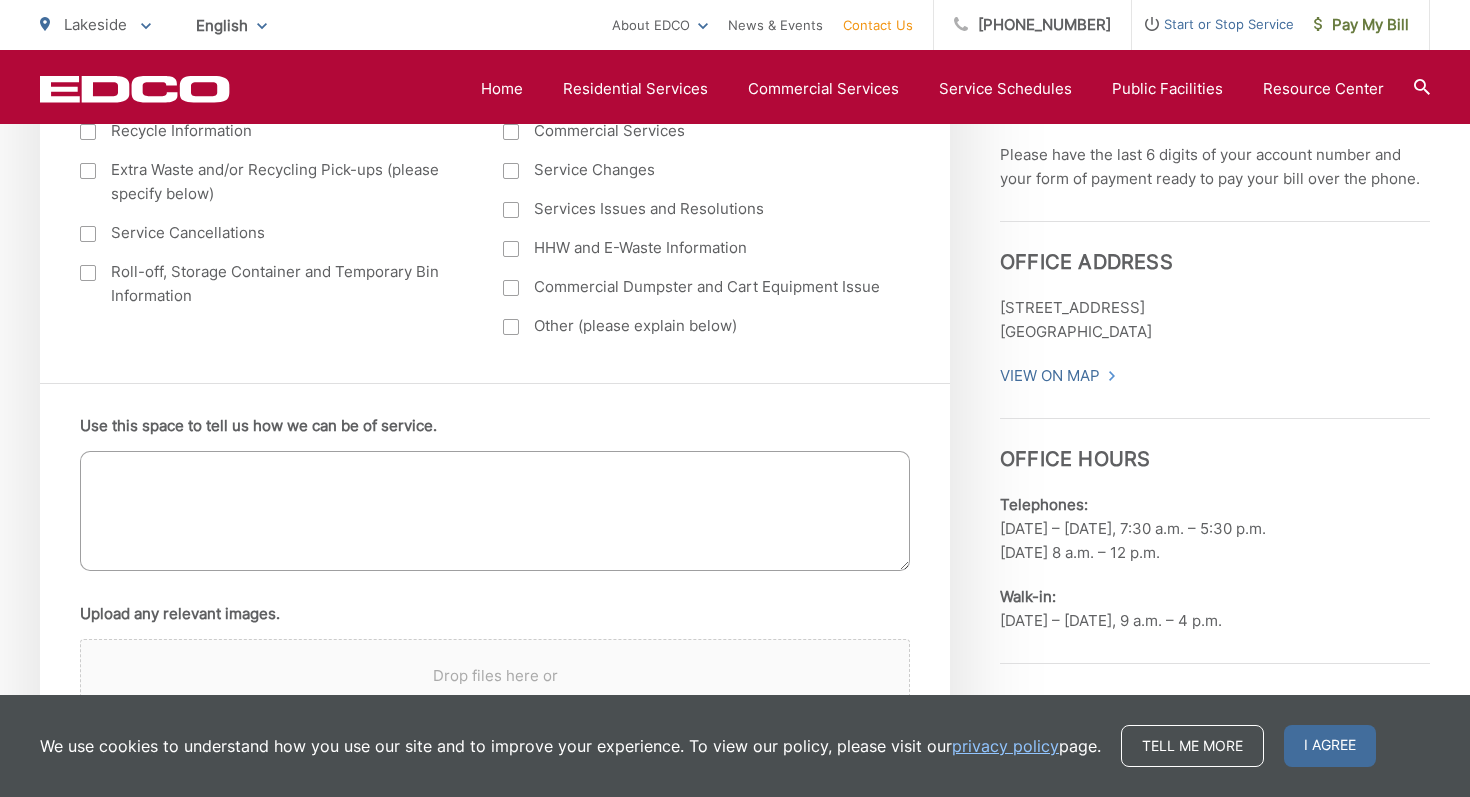 click on "Use this space to tell us how we can be of service." at bounding box center [495, 511] 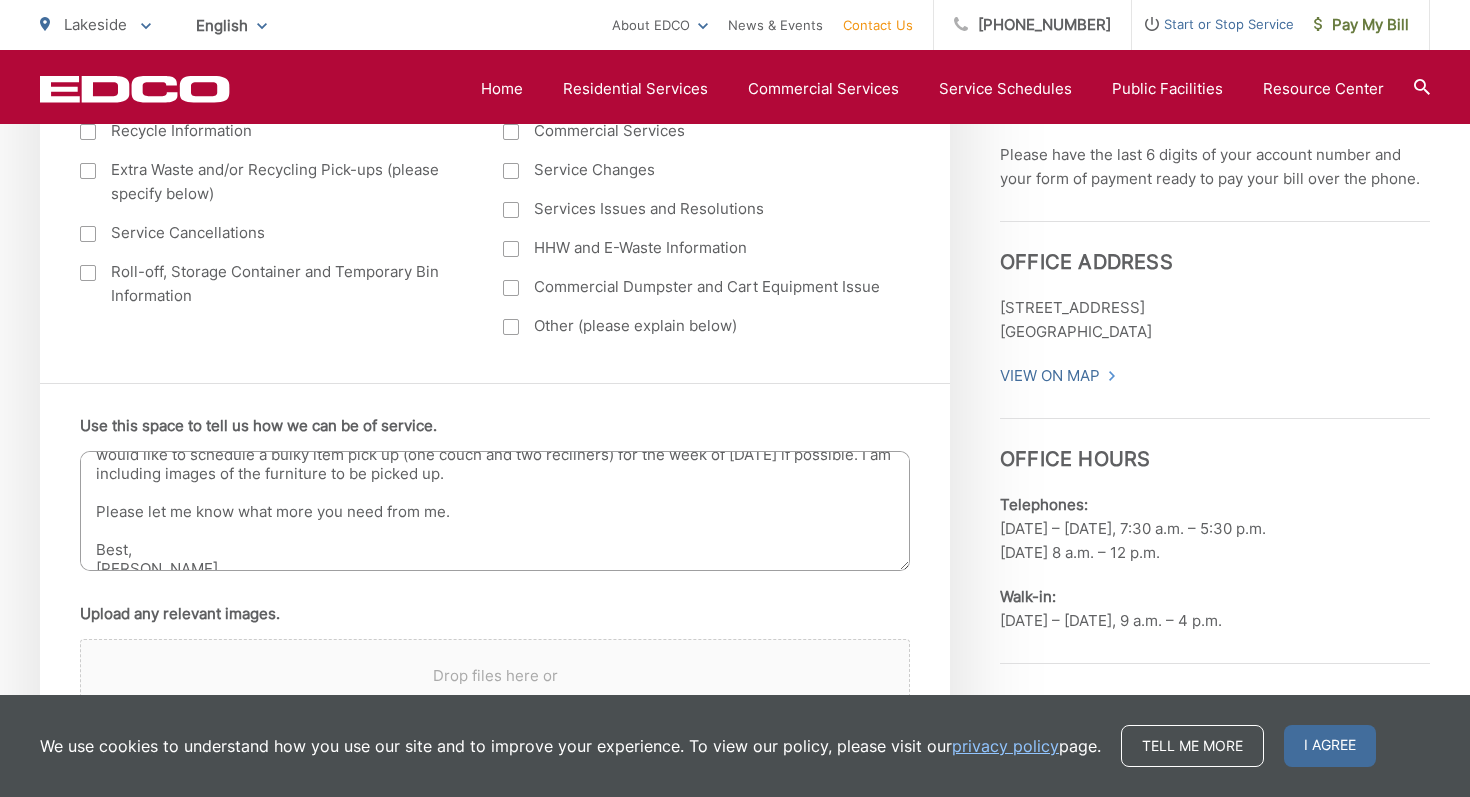 scroll, scrollTop: 52, scrollLeft: 0, axis: vertical 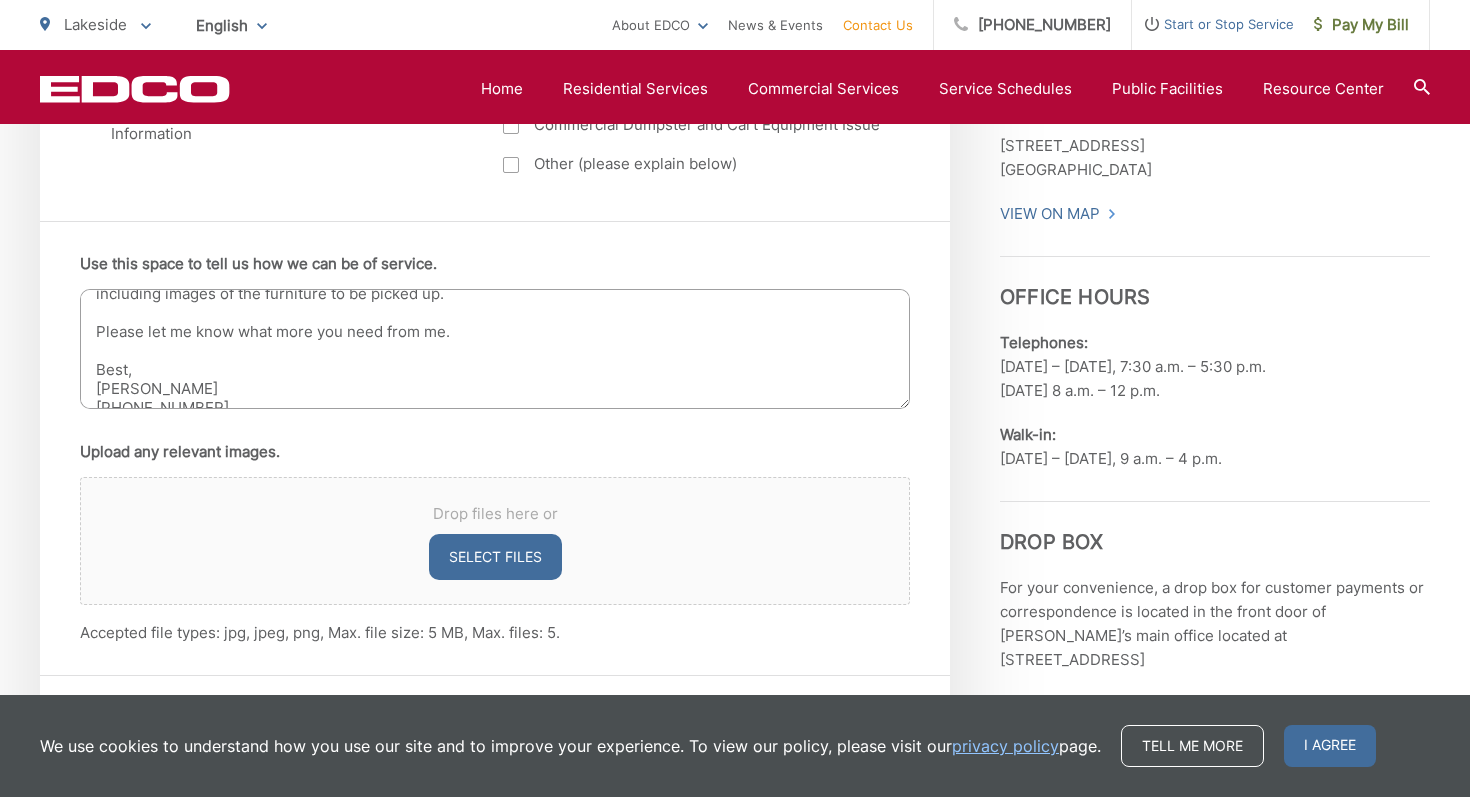 type on "Hi! My name is Stacy Byers. I am a current customer on Rocoso Rd in Lakeside and would like to schedule a bulky item pick up (one couch and two recliners) for the week of July 28th if possible. I am including images of the furniture to be picked up.
Please let me know what more you need from me.
Best,
Stacy
619-244-7704" 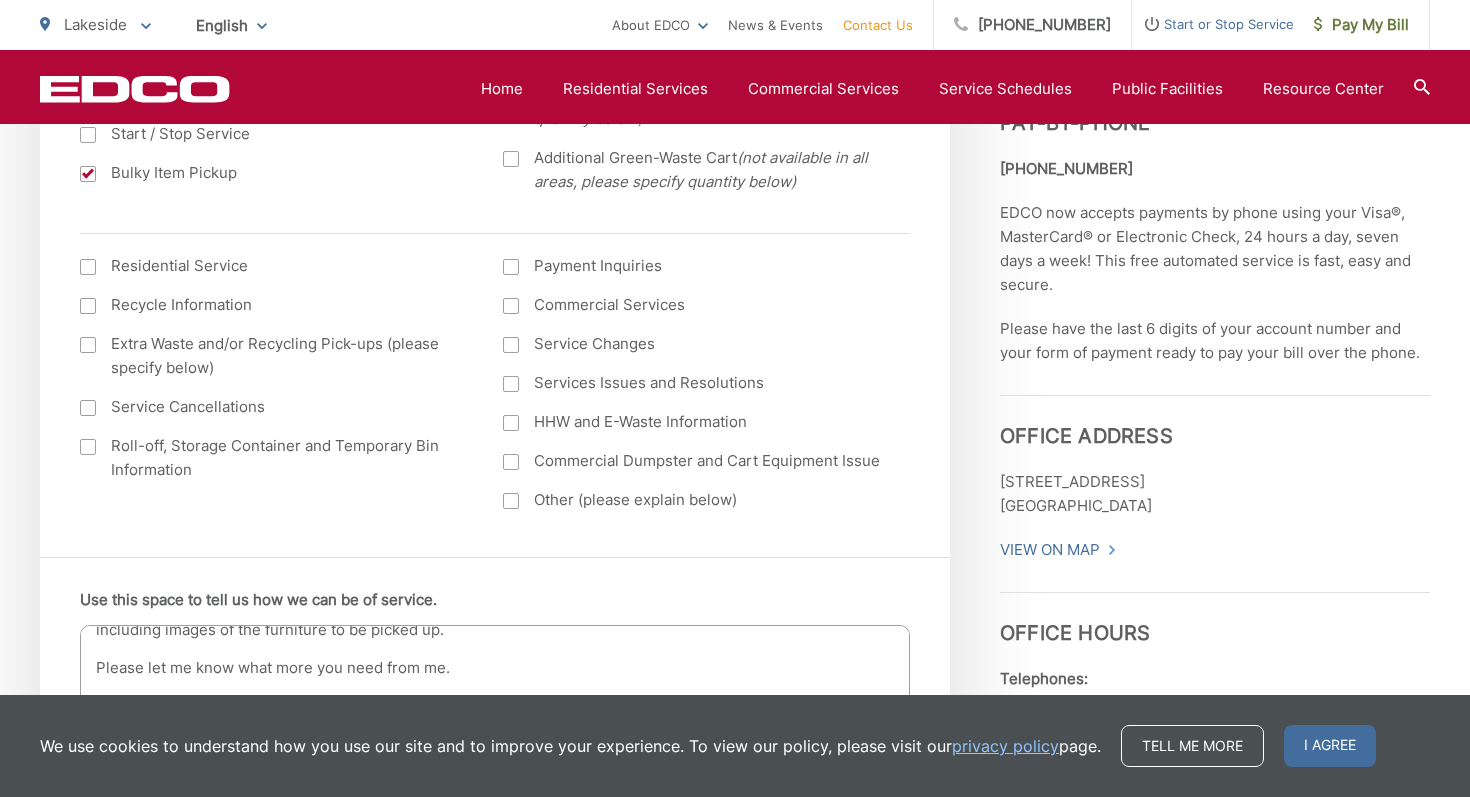 scroll, scrollTop: 637, scrollLeft: 0, axis: vertical 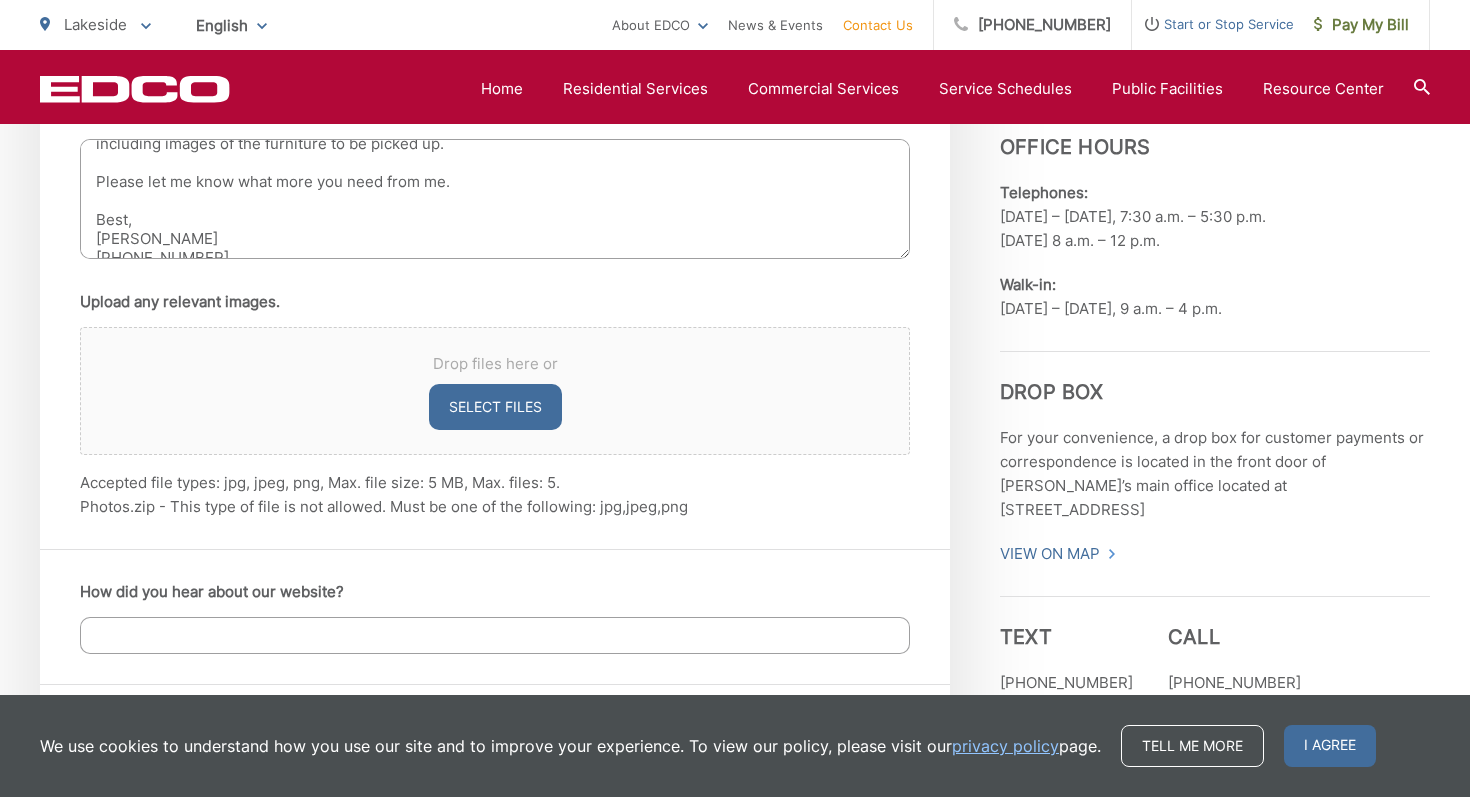 click on "Select files" at bounding box center (495, 407) 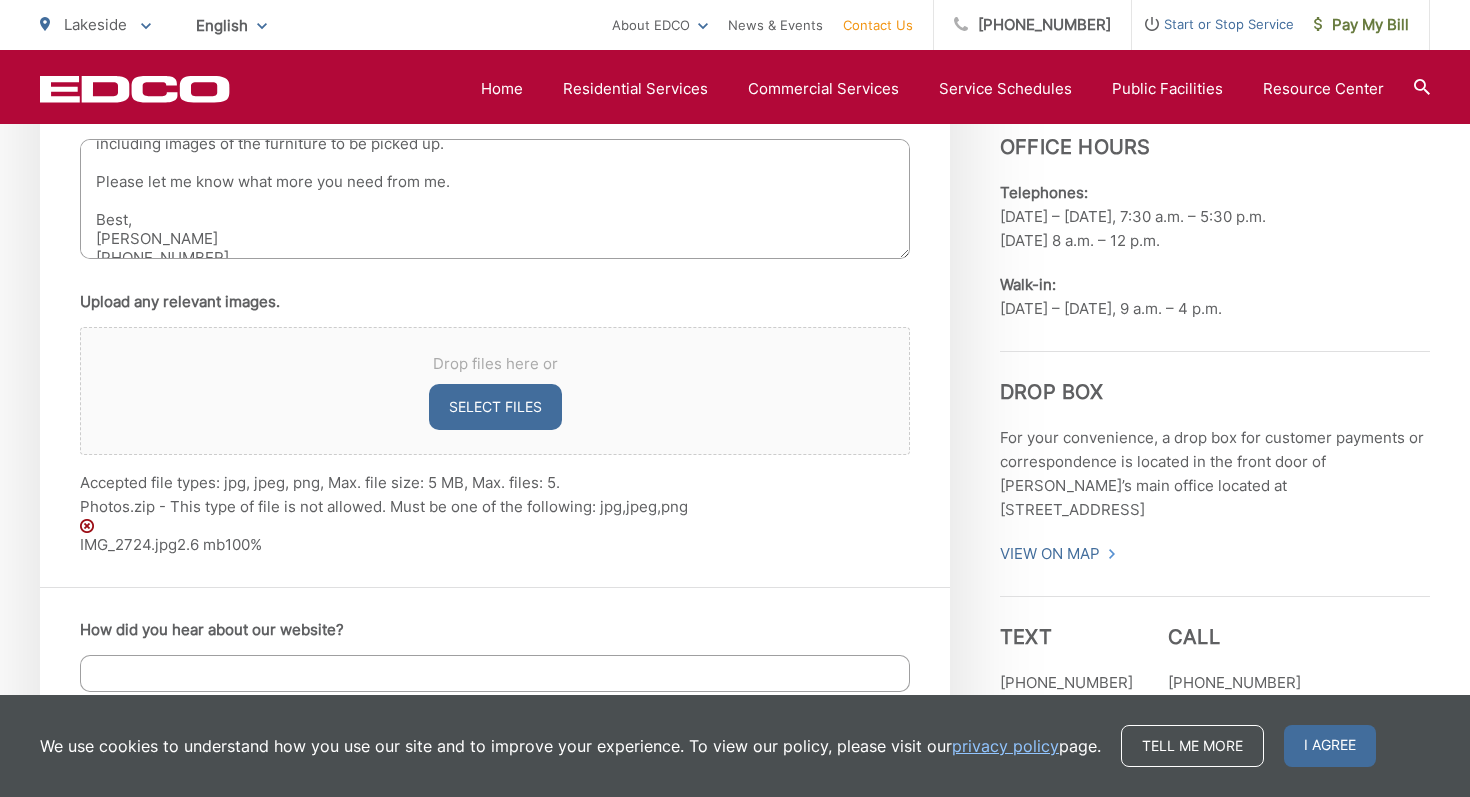 click on "Select files" at bounding box center (495, 407) 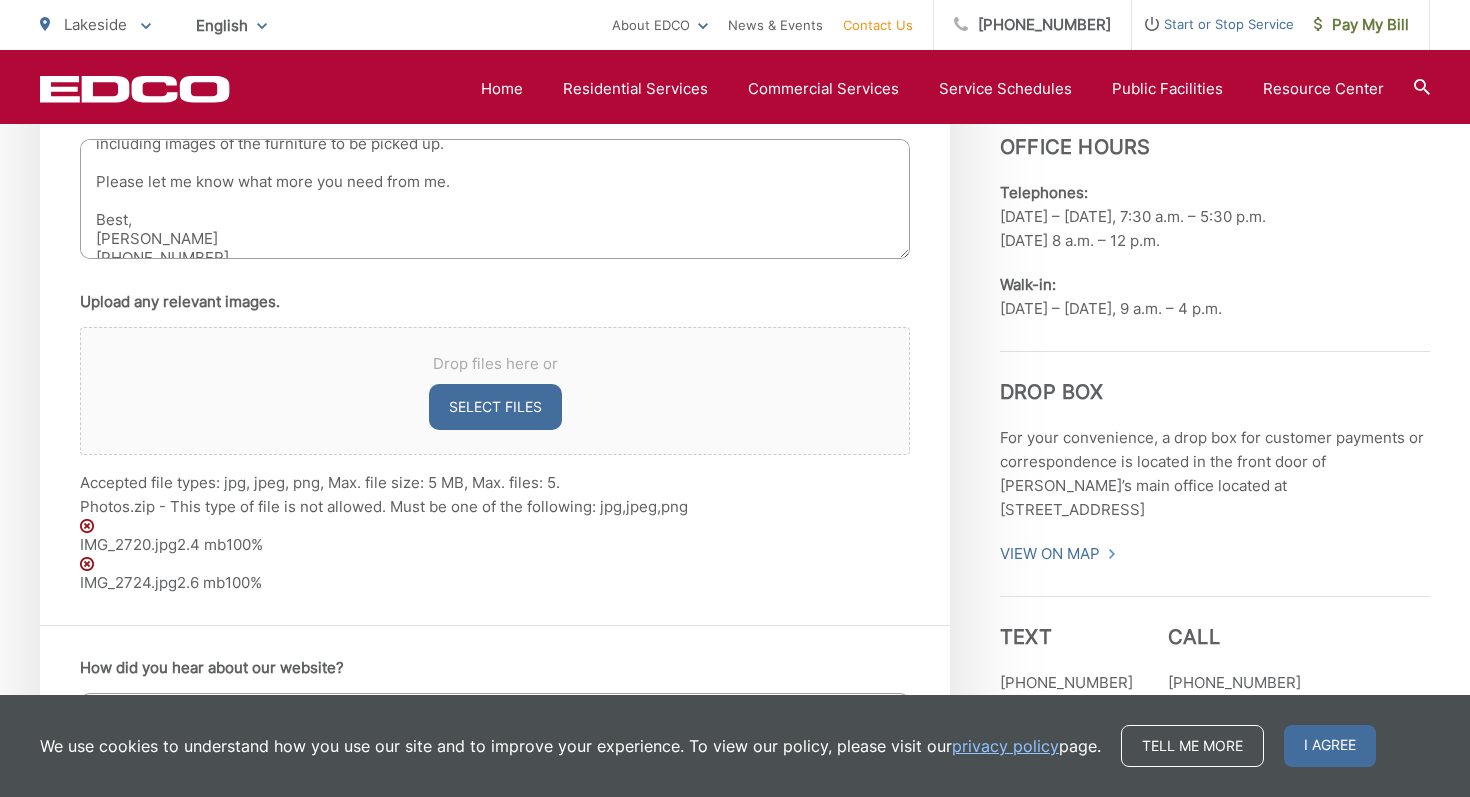 click on "Select files" at bounding box center [495, 407] 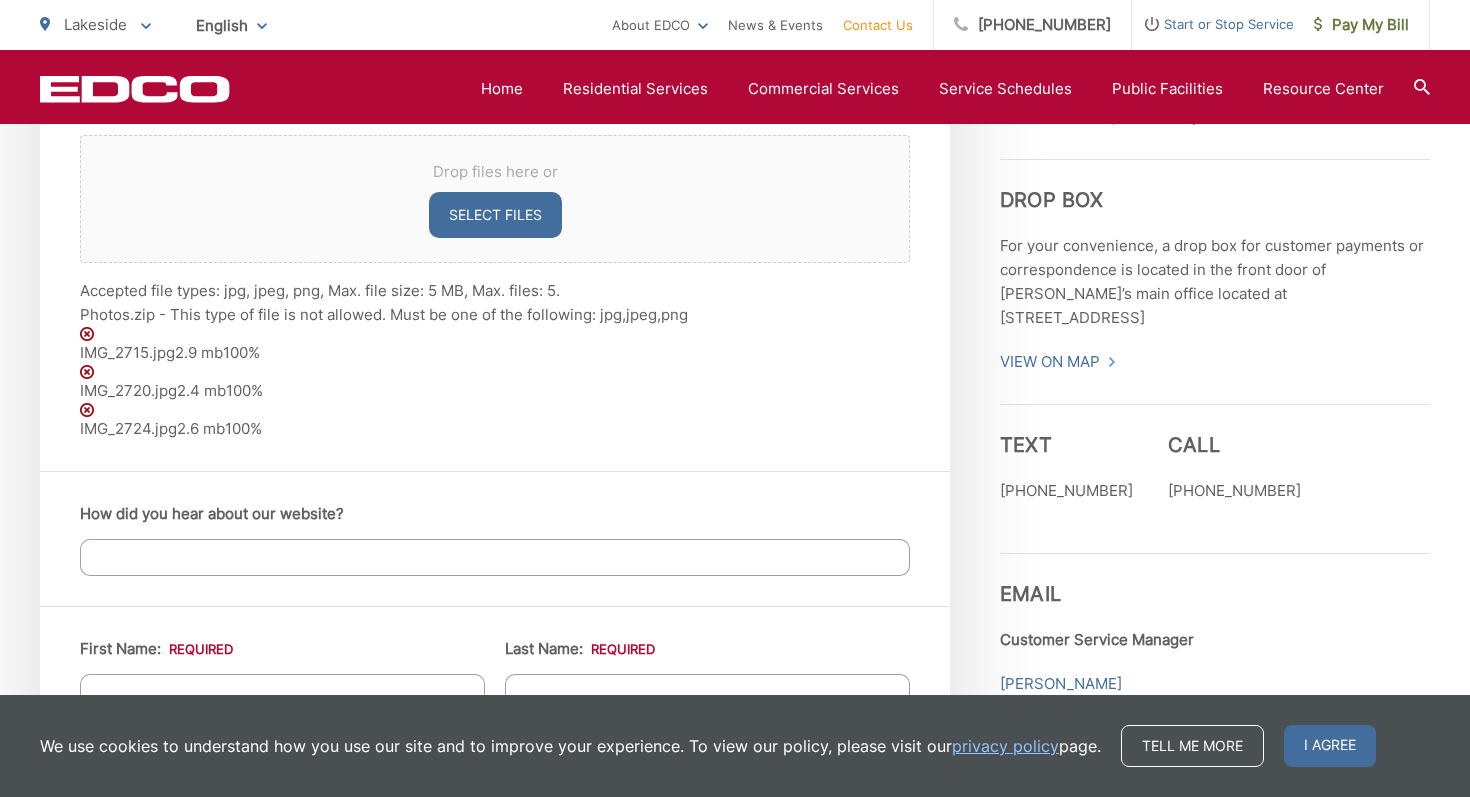 scroll, scrollTop: 1554, scrollLeft: 0, axis: vertical 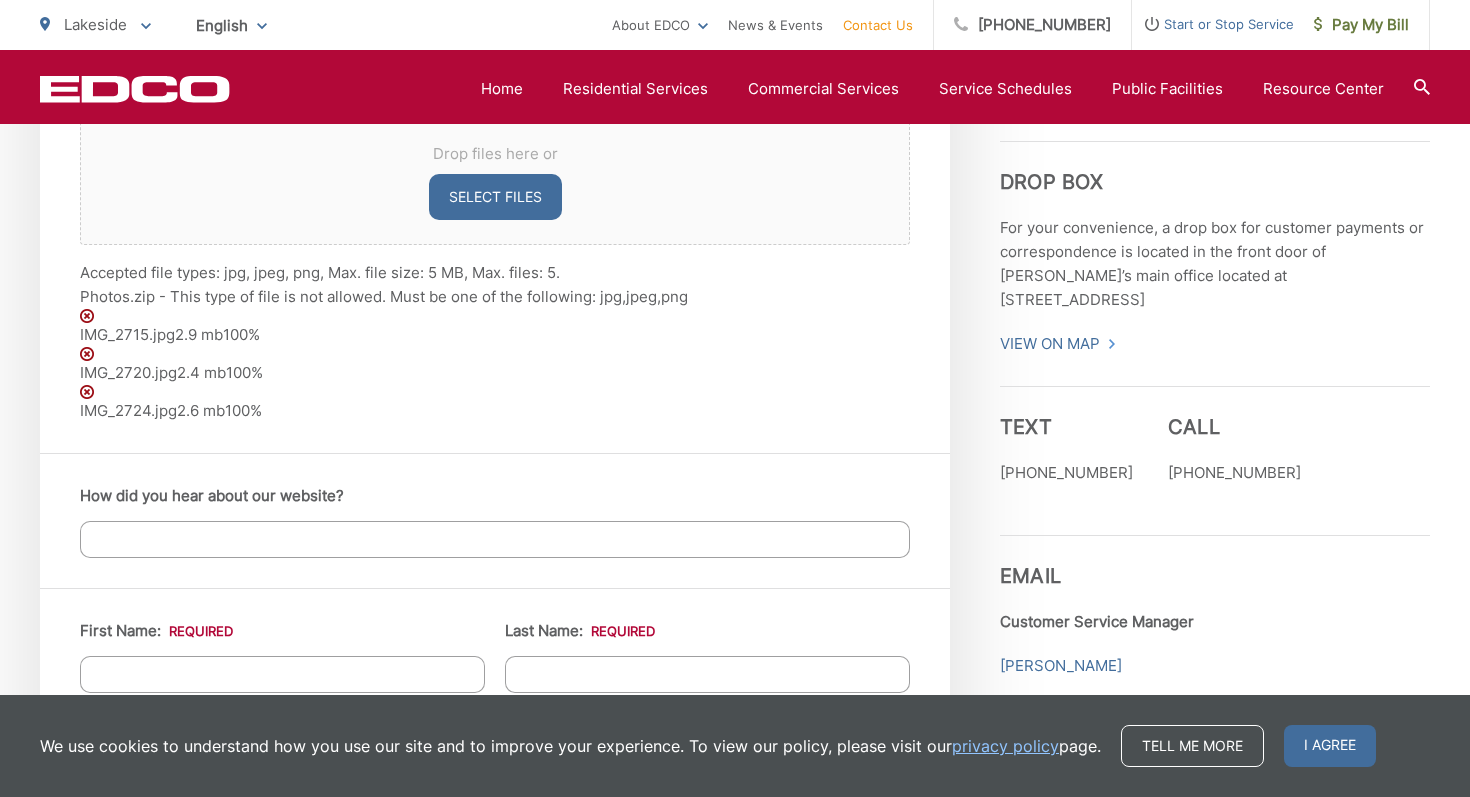 click on "How did you hear about our website?" at bounding box center (495, 539) 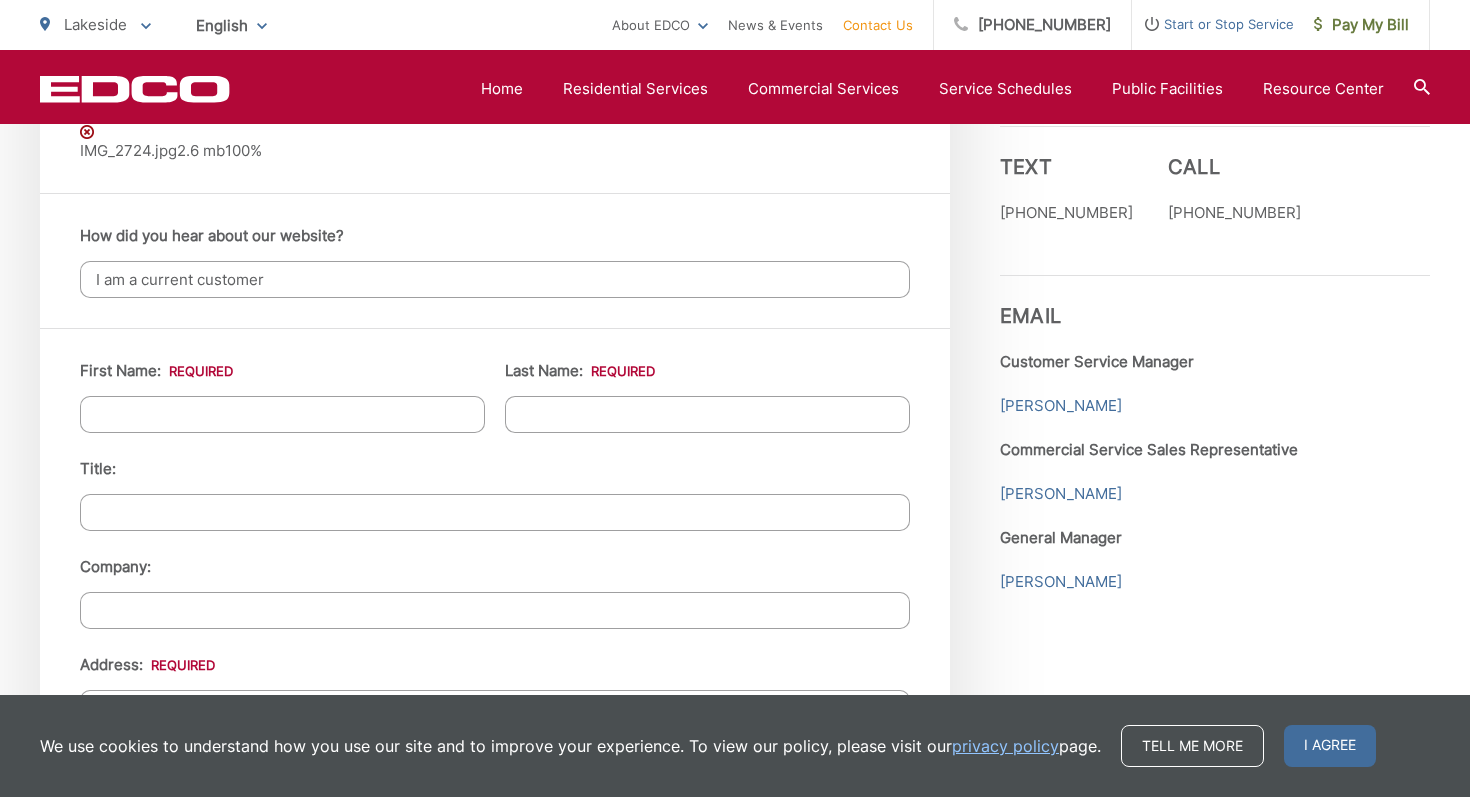 scroll, scrollTop: 1854, scrollLeft: 0, axis: vertical 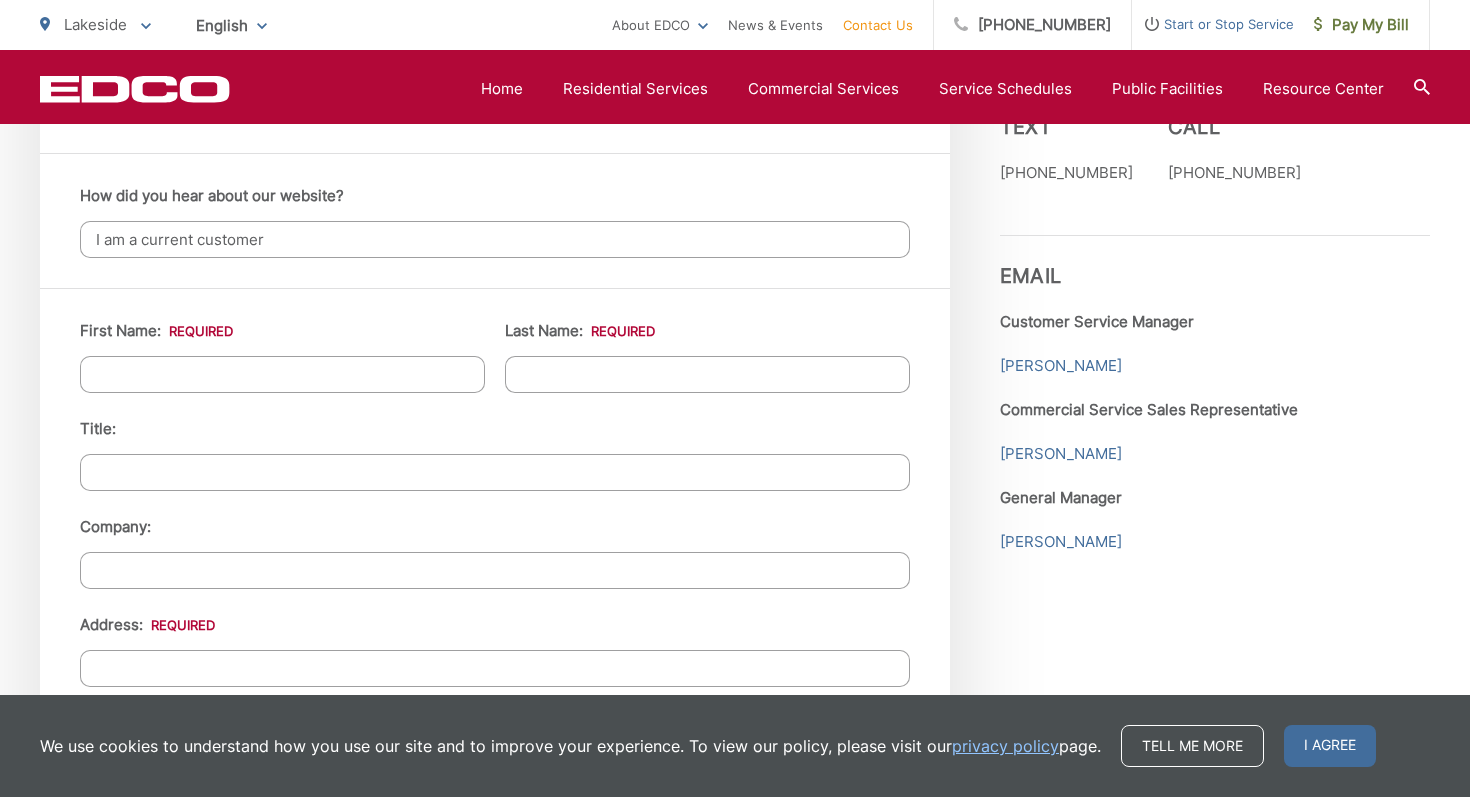 type on "I am a current customer" 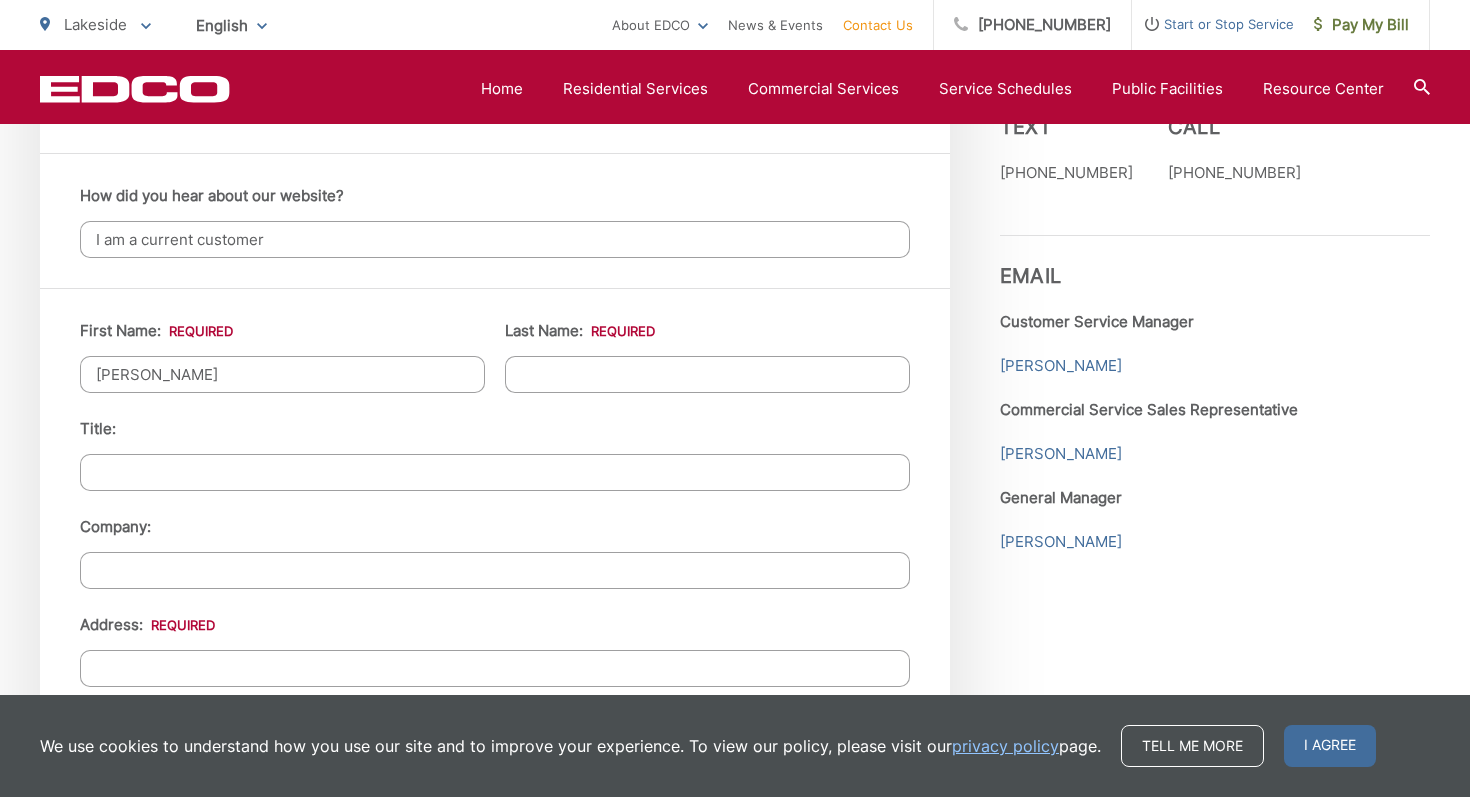 type on "Stacy" 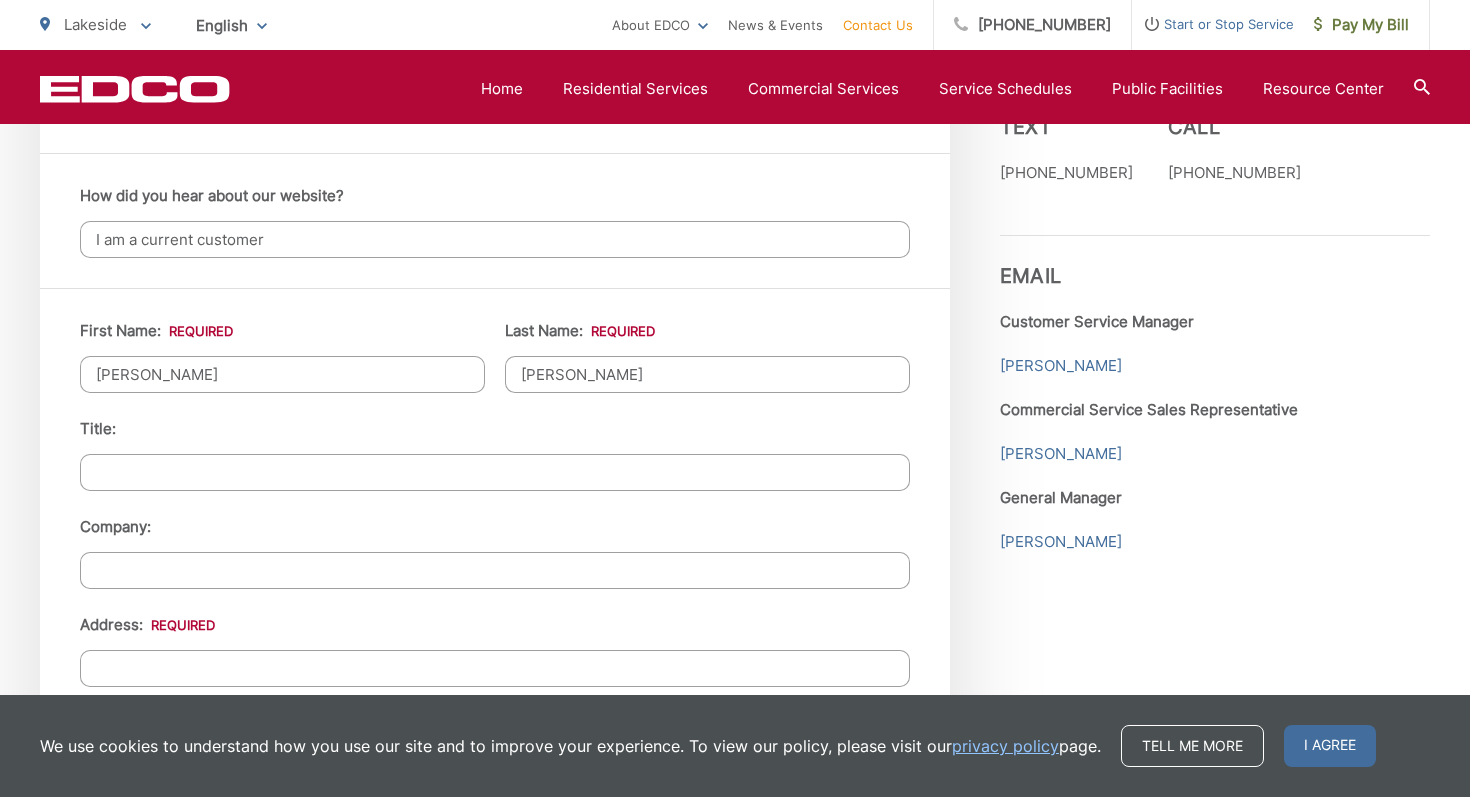 type on "Byers" 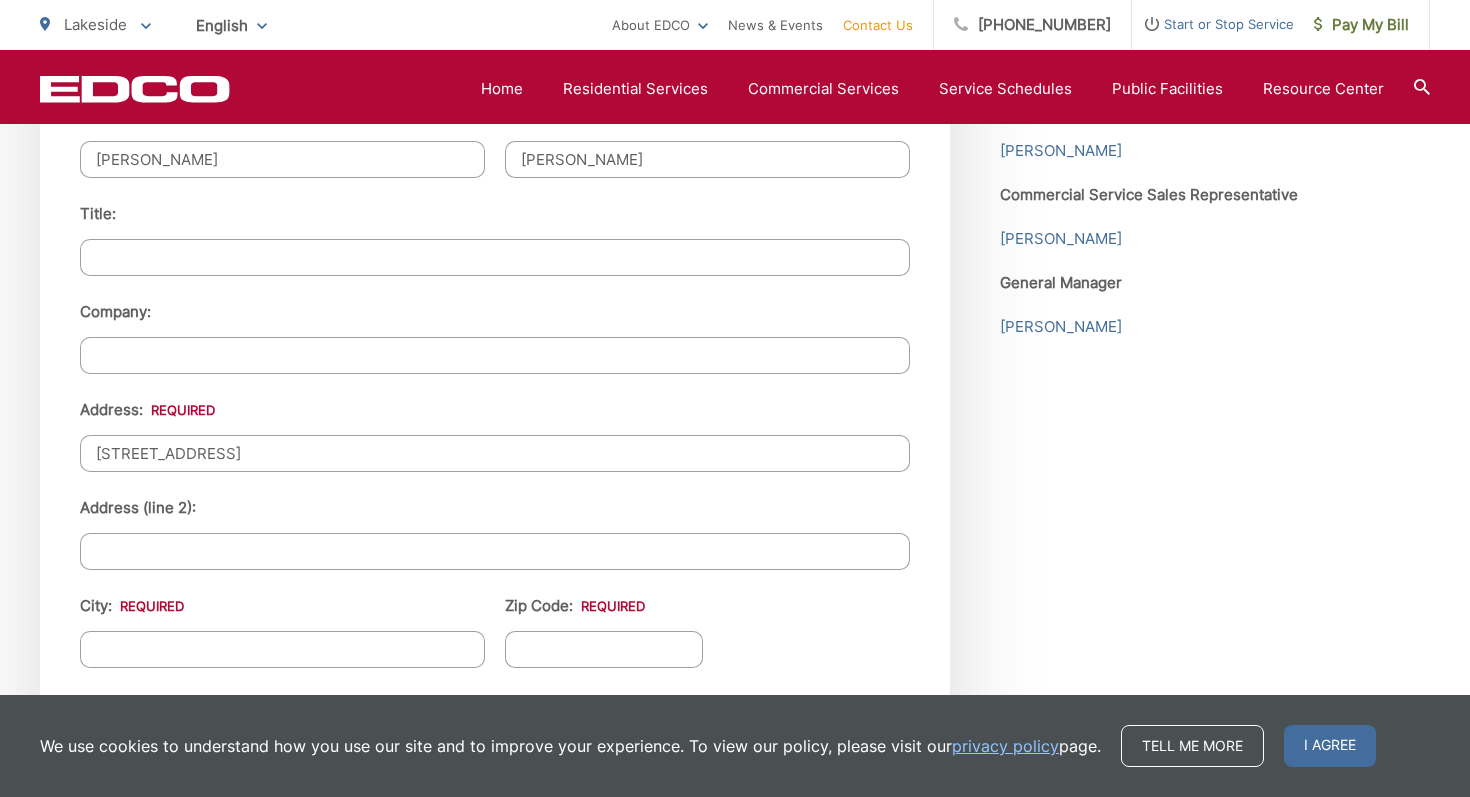 scroll, scrollTop: 2117, scrollLeft: 0, axis: vertical 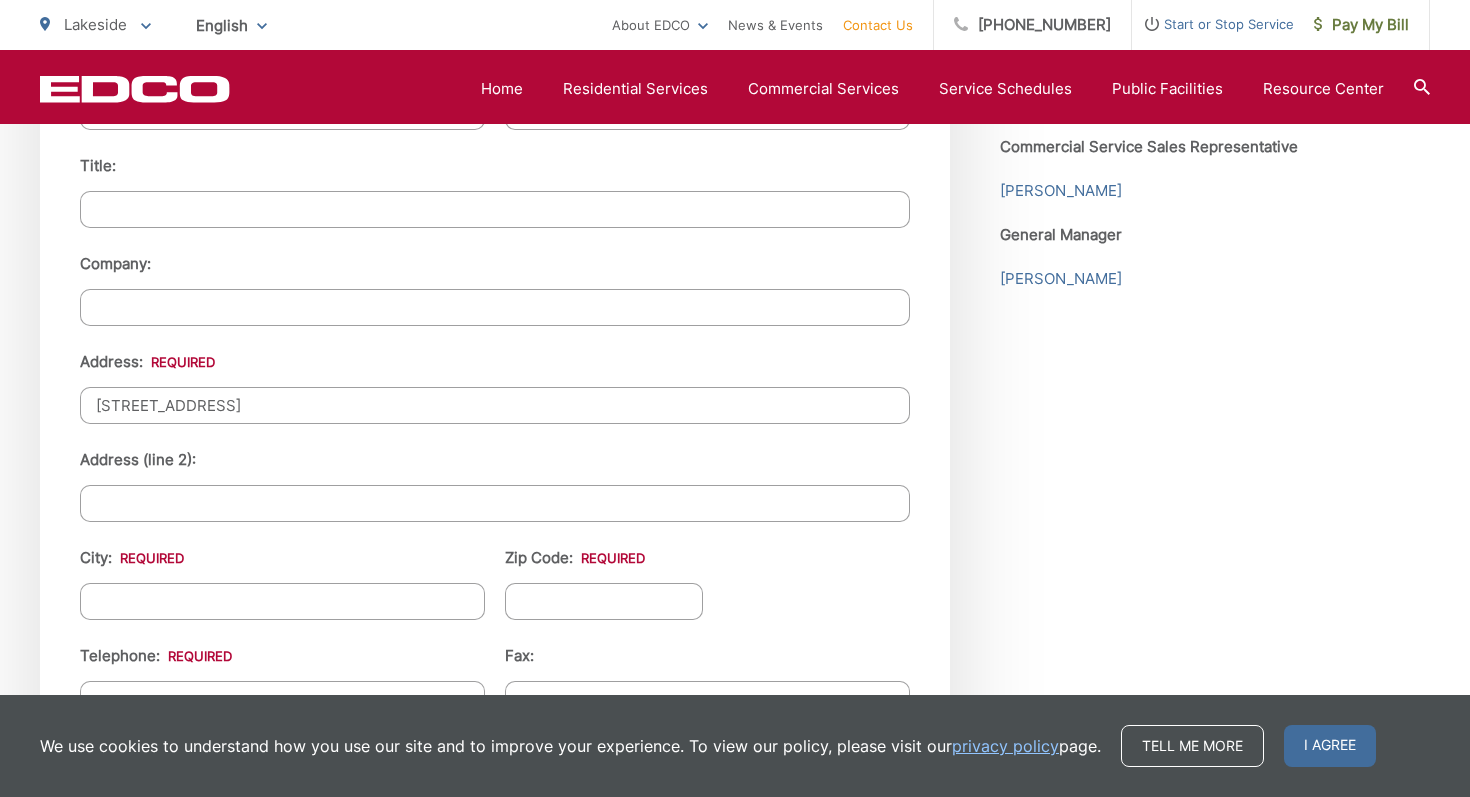 type on "11490 Rocoso Rd." 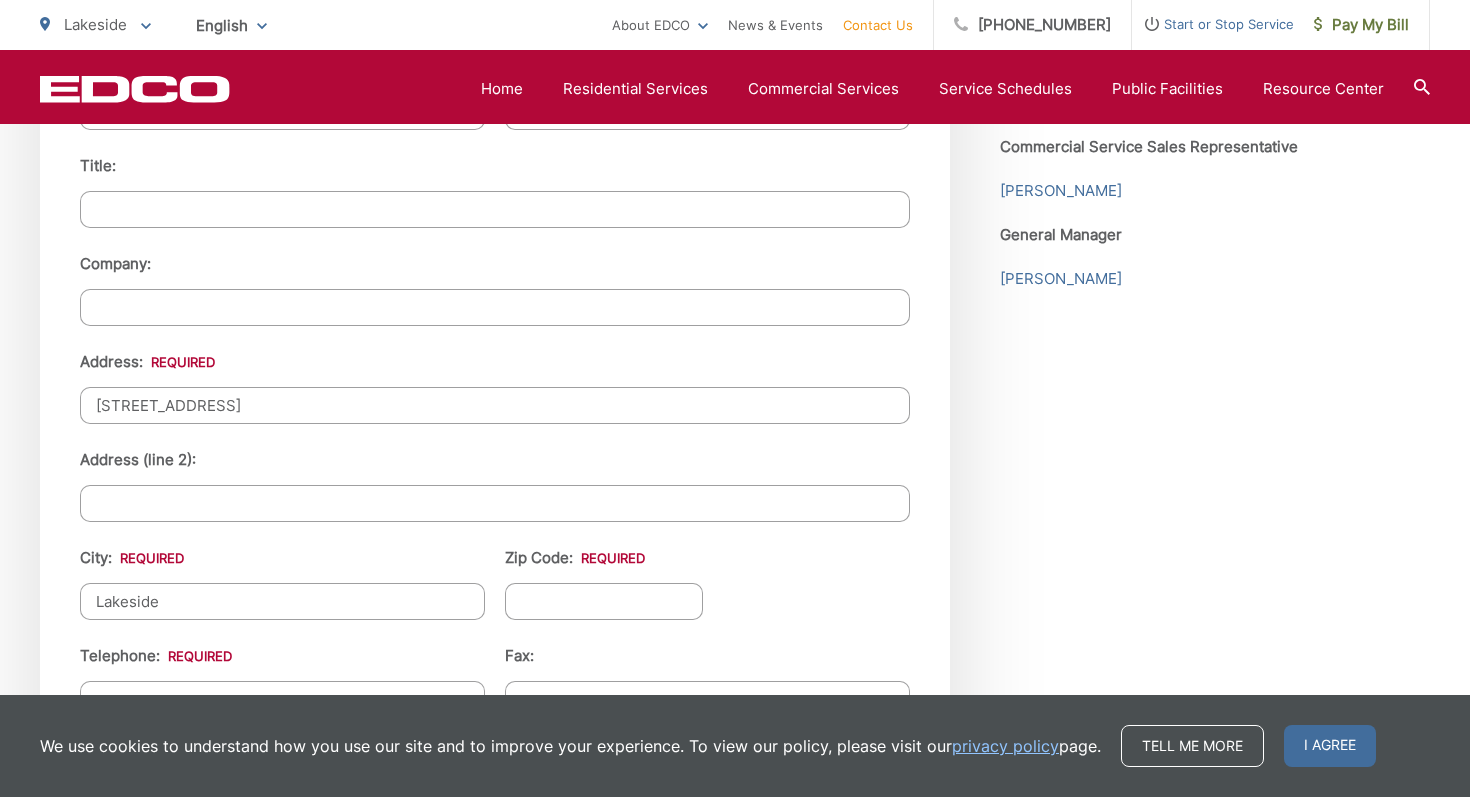 type on "Lakeside" 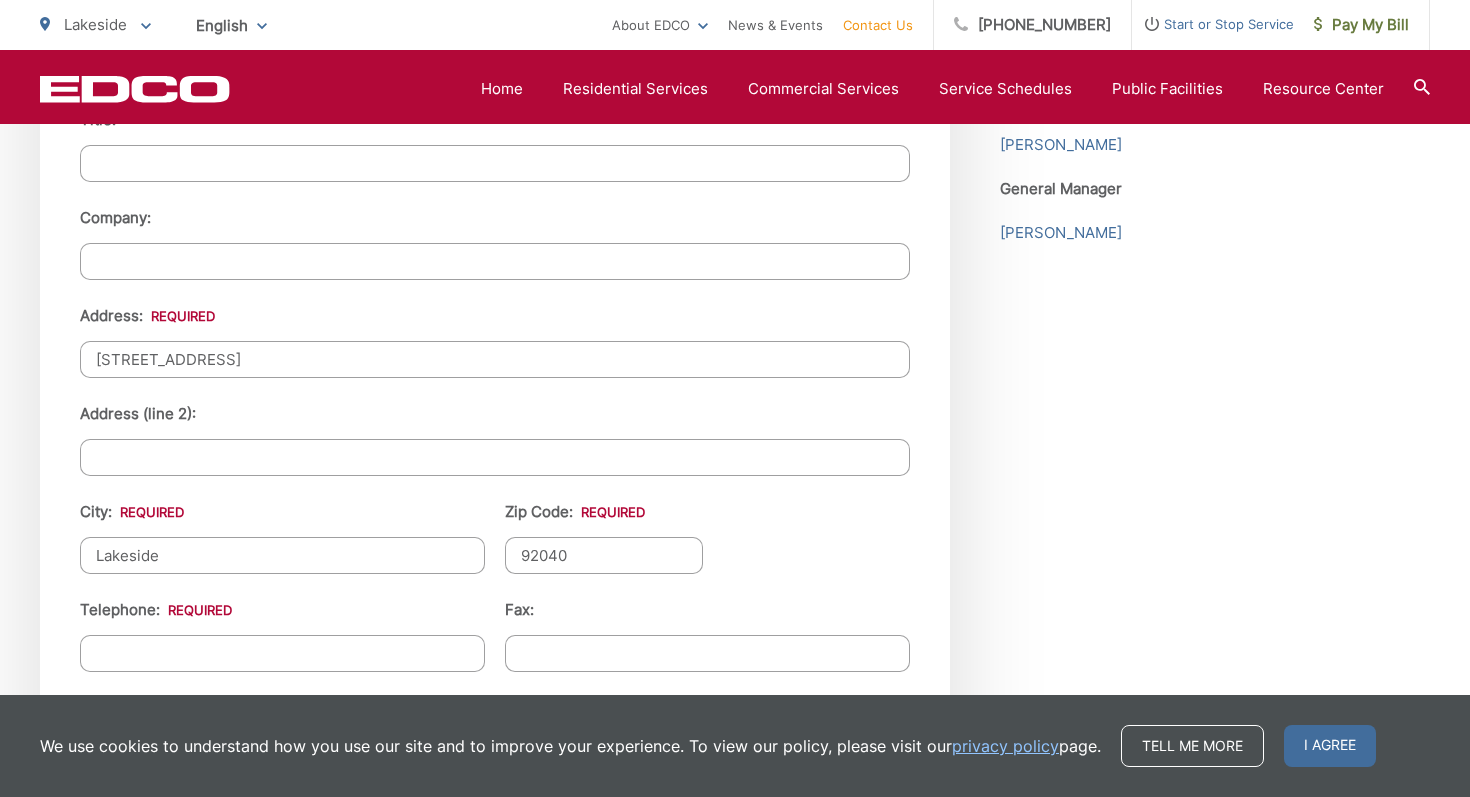 scroll, scrollTop: 2286, scrollLeft: 0, axis: vertical 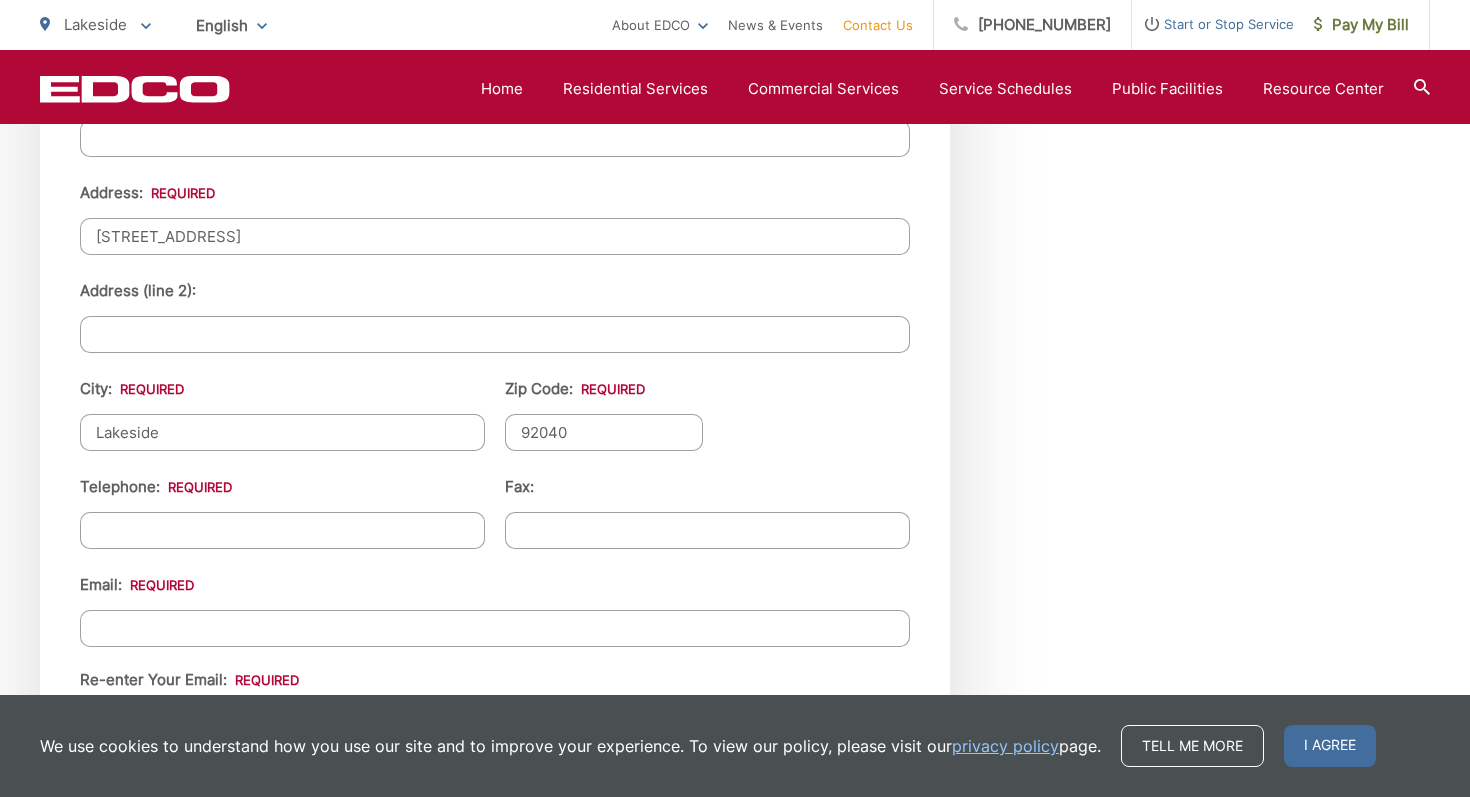 type on "92040" 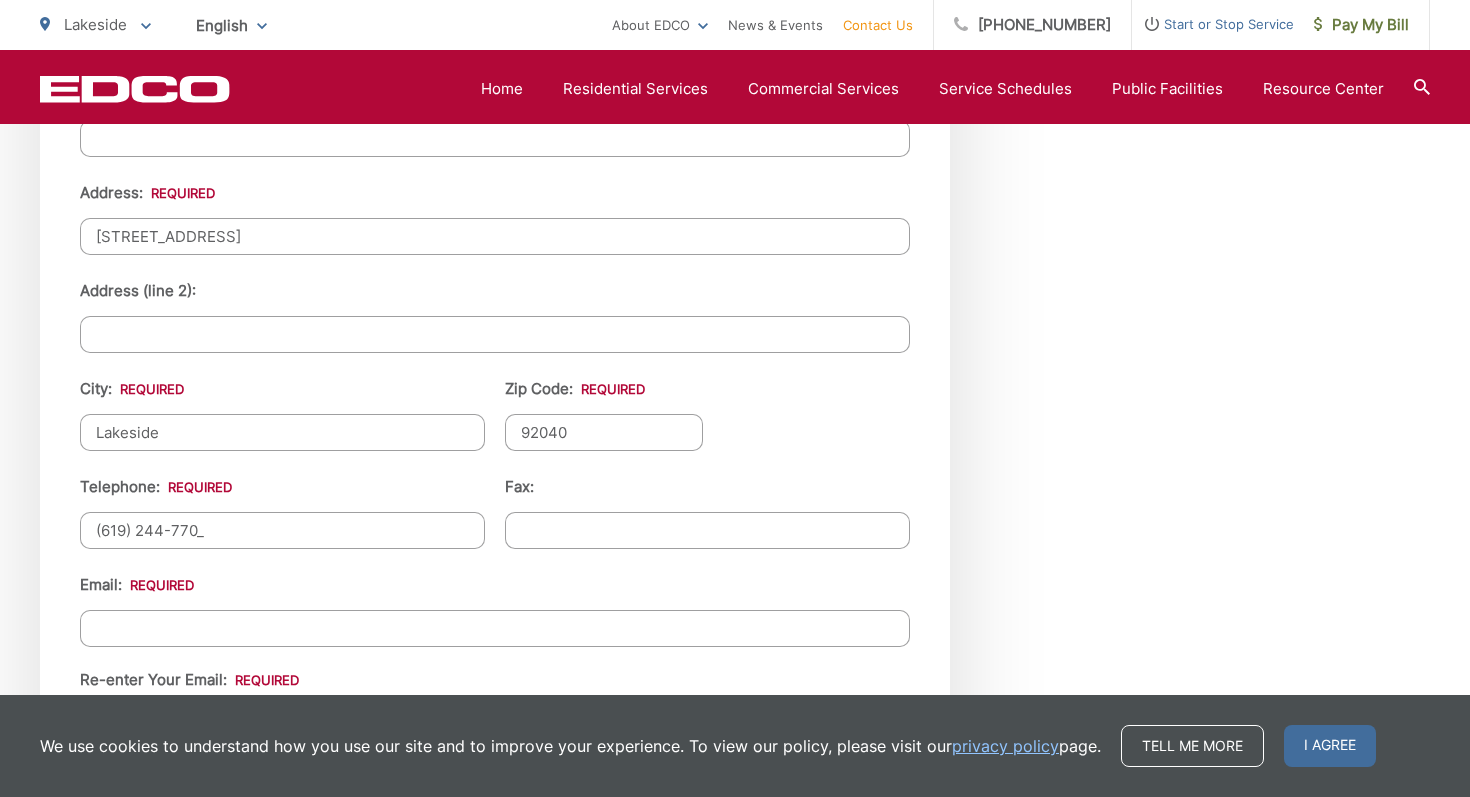 type on "(619) 244-7704" 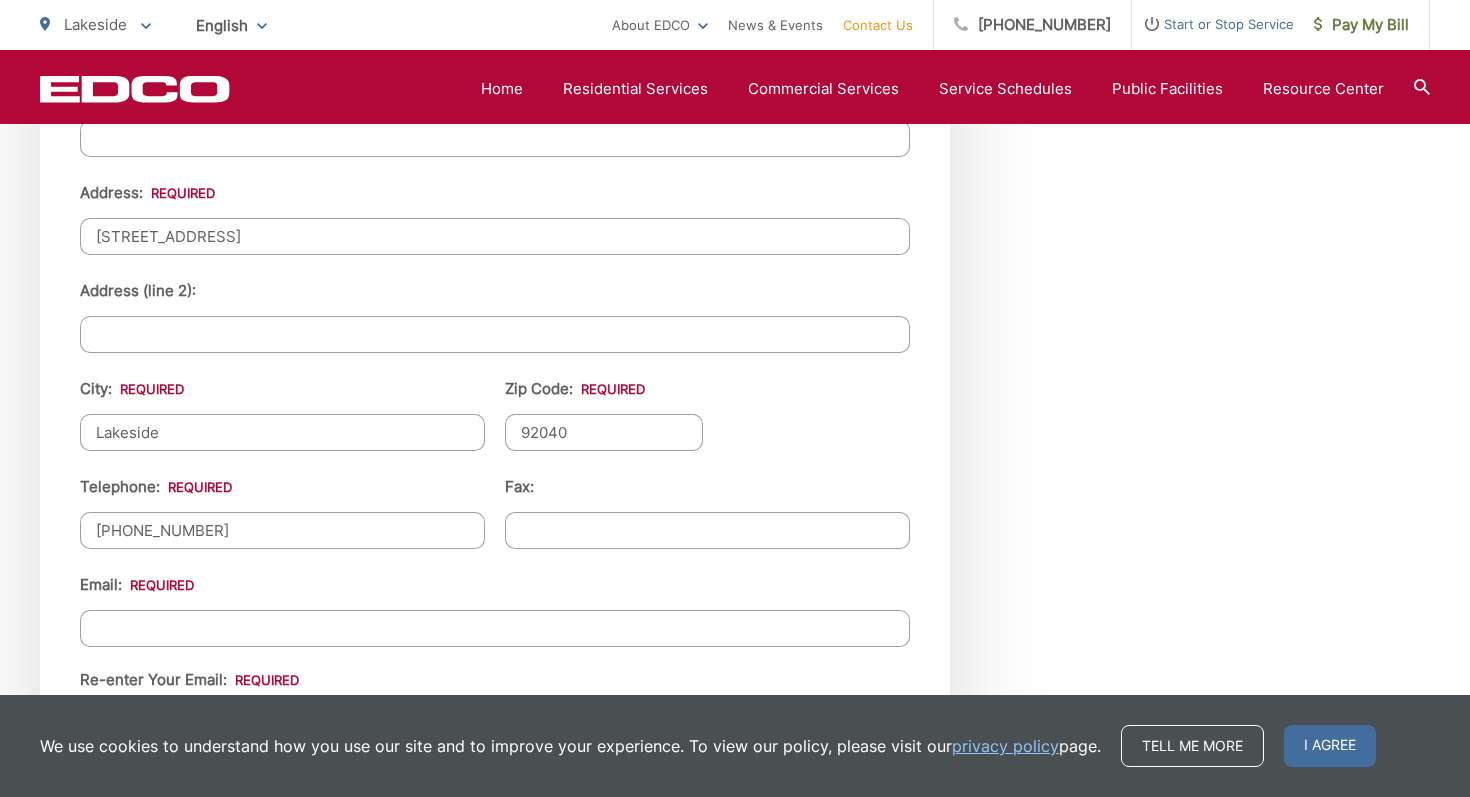 click on "Email *" at bounding box center (495, 628) 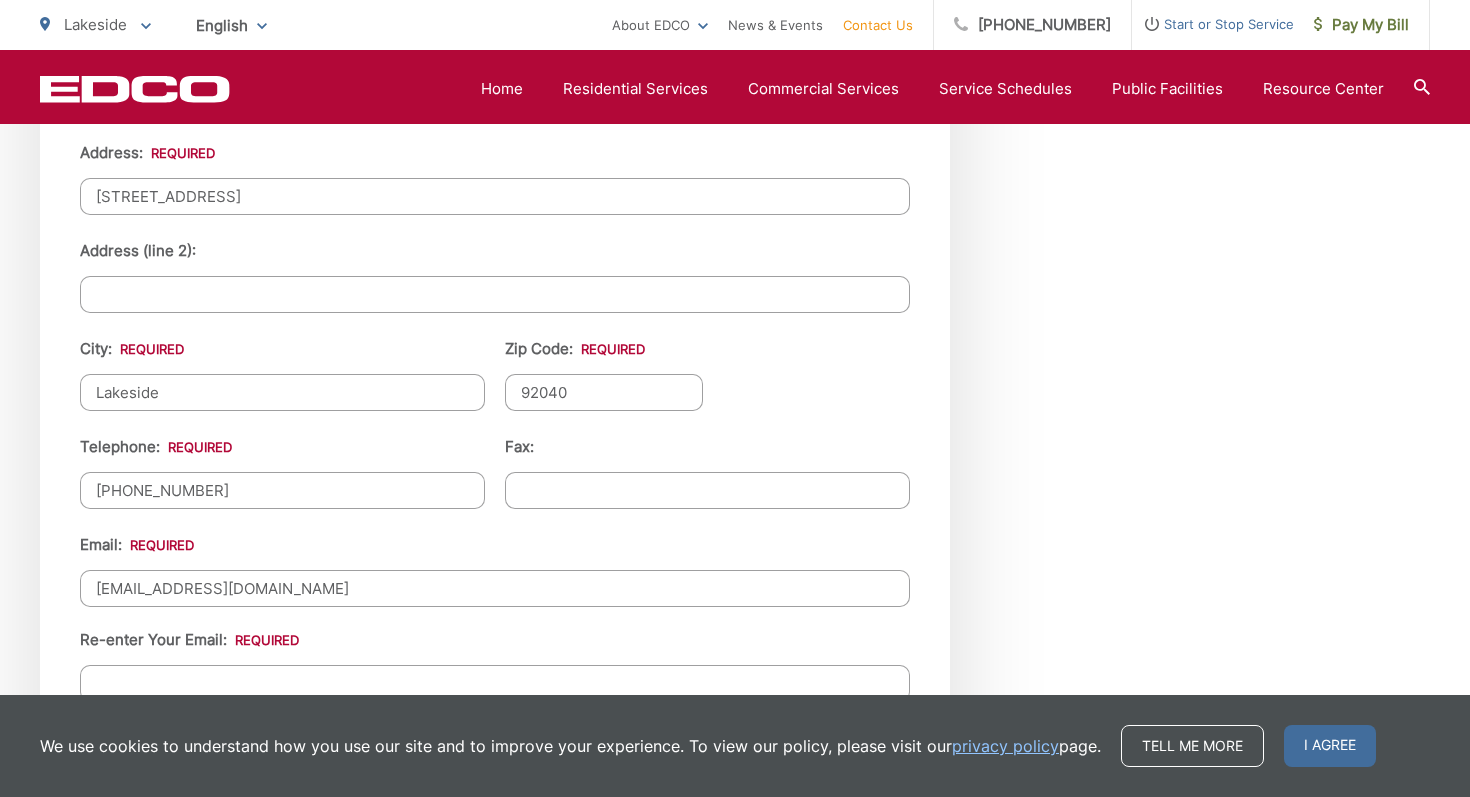 scroll, scrollTop: 2430, scrollLeft: 0, axis: vertical 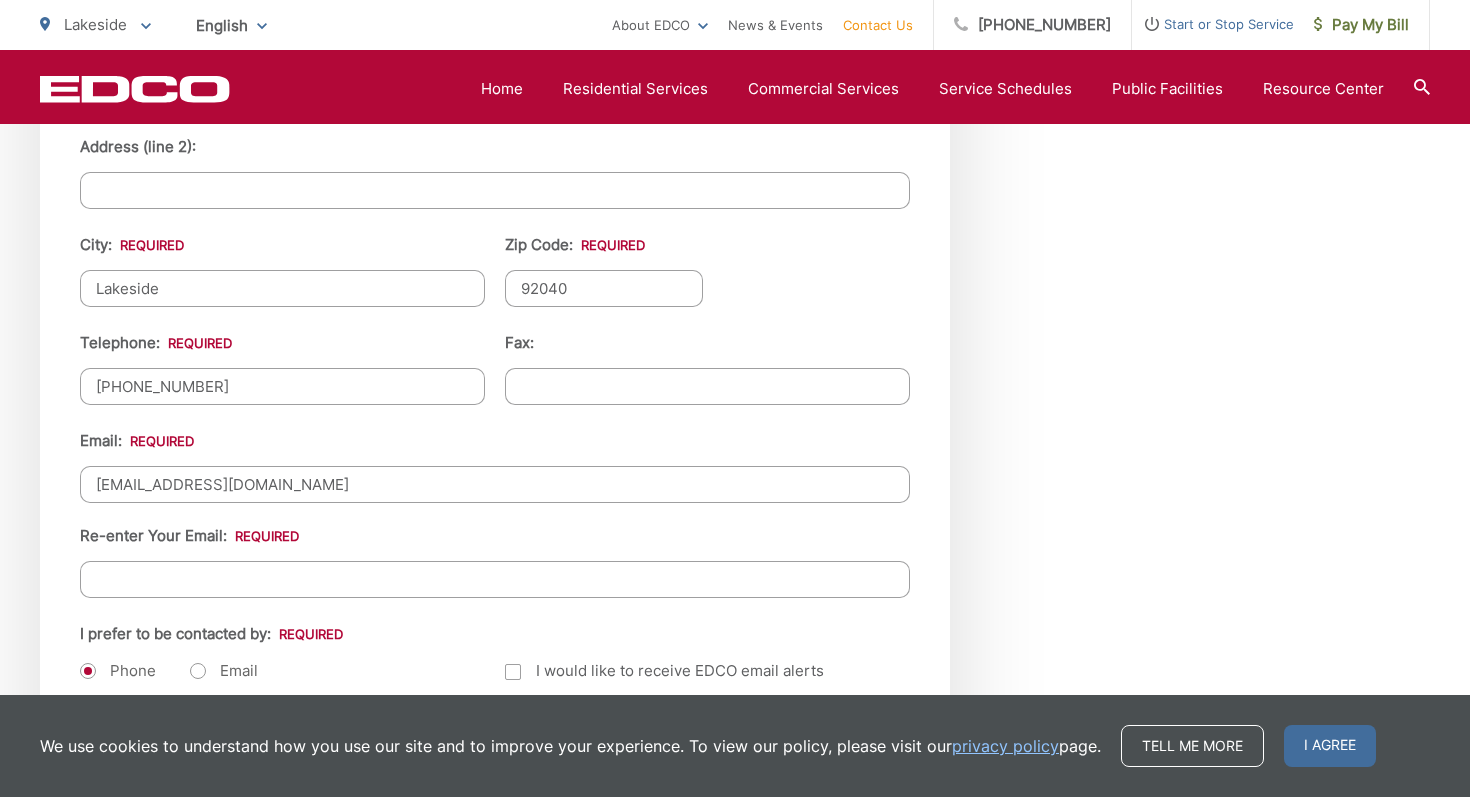 type on "stacyroberts1970@gmail.com" 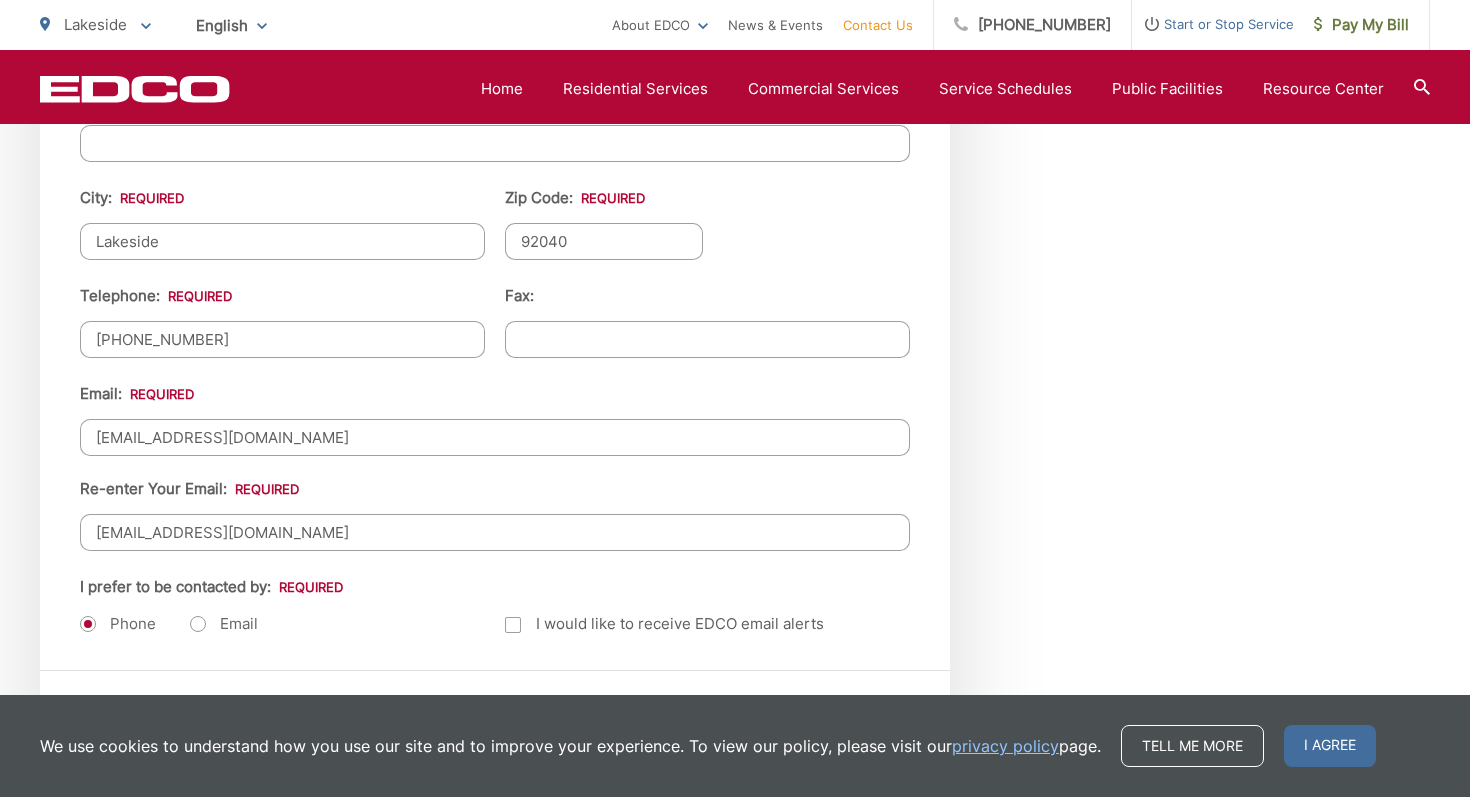 scroll, scrollTop: 2538, scrollLeft: 0, axis: vertical 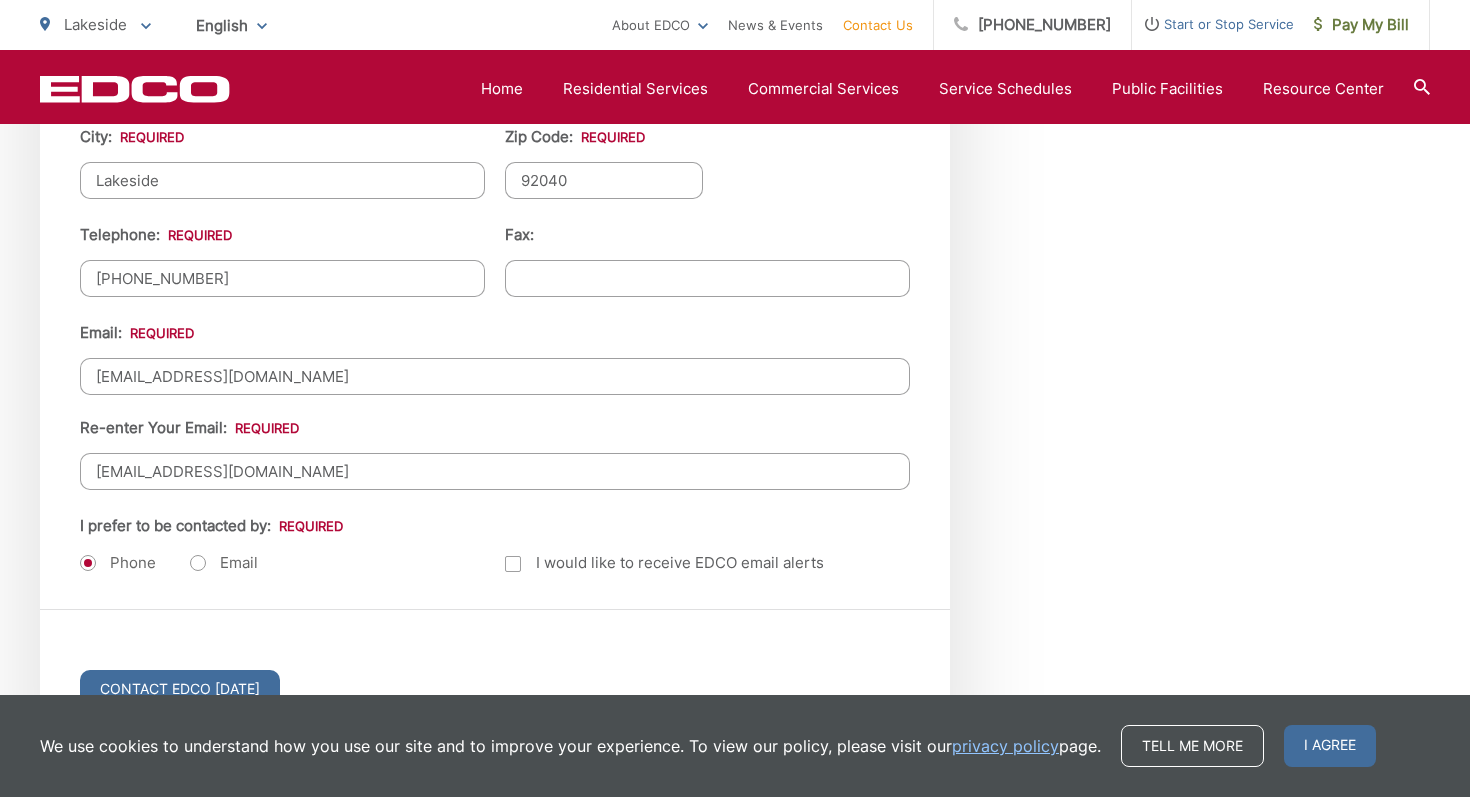 type on "stacyroberts1970@gmail.com" 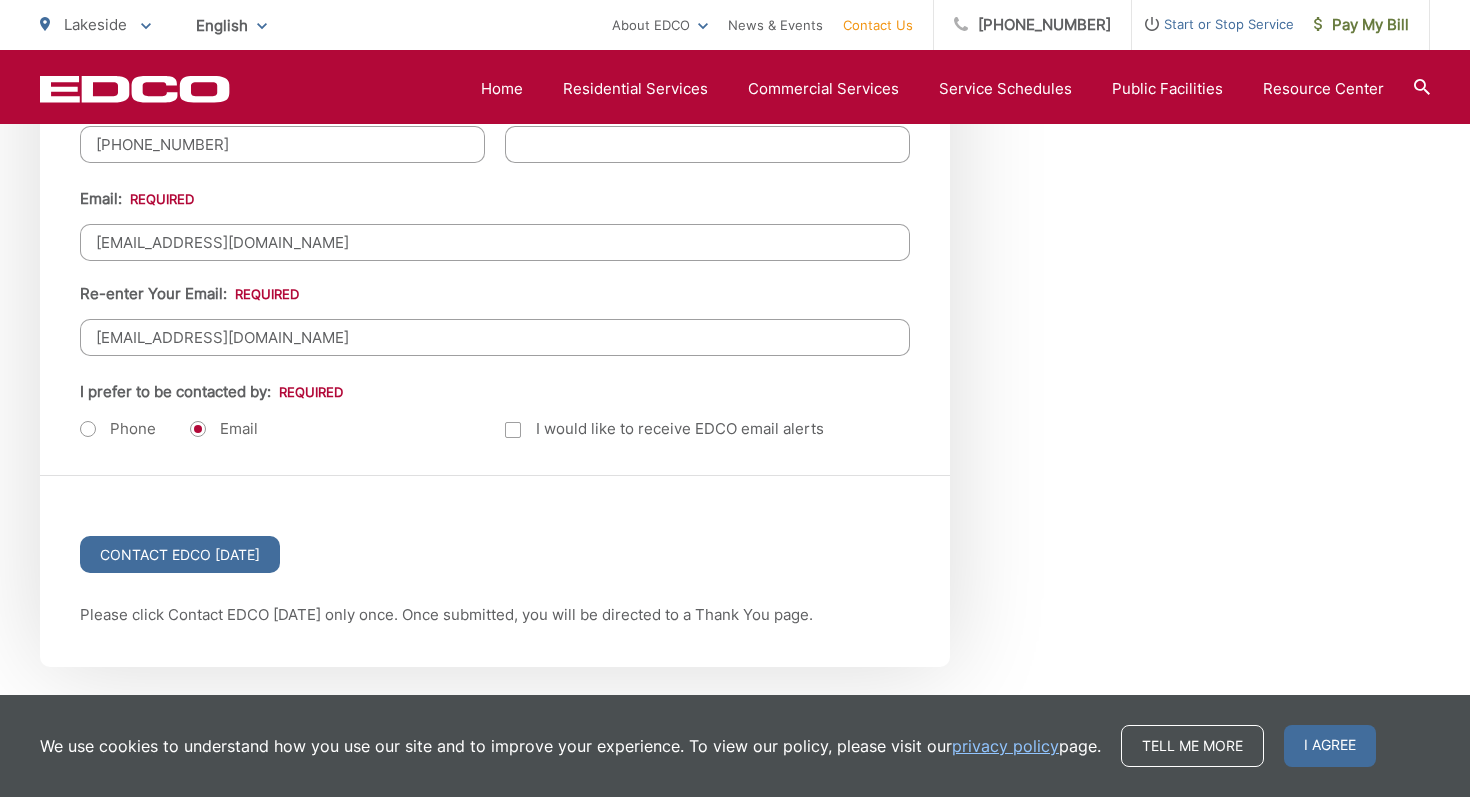 scroll, scrollTop: 2678, scrollLeft: 0, axis: vertical 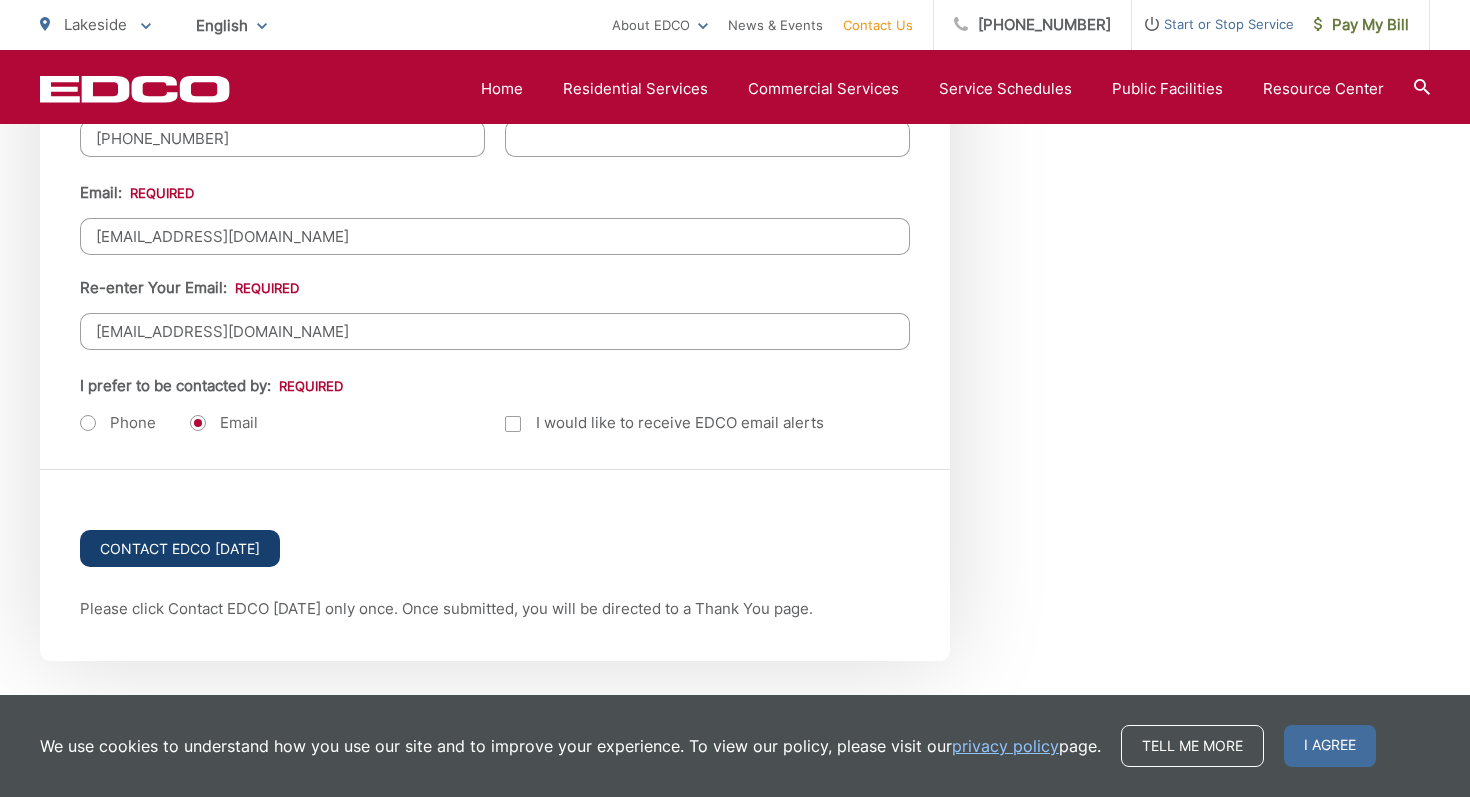 click on "Contact EDCO Today" at bounding box center (180, 548) 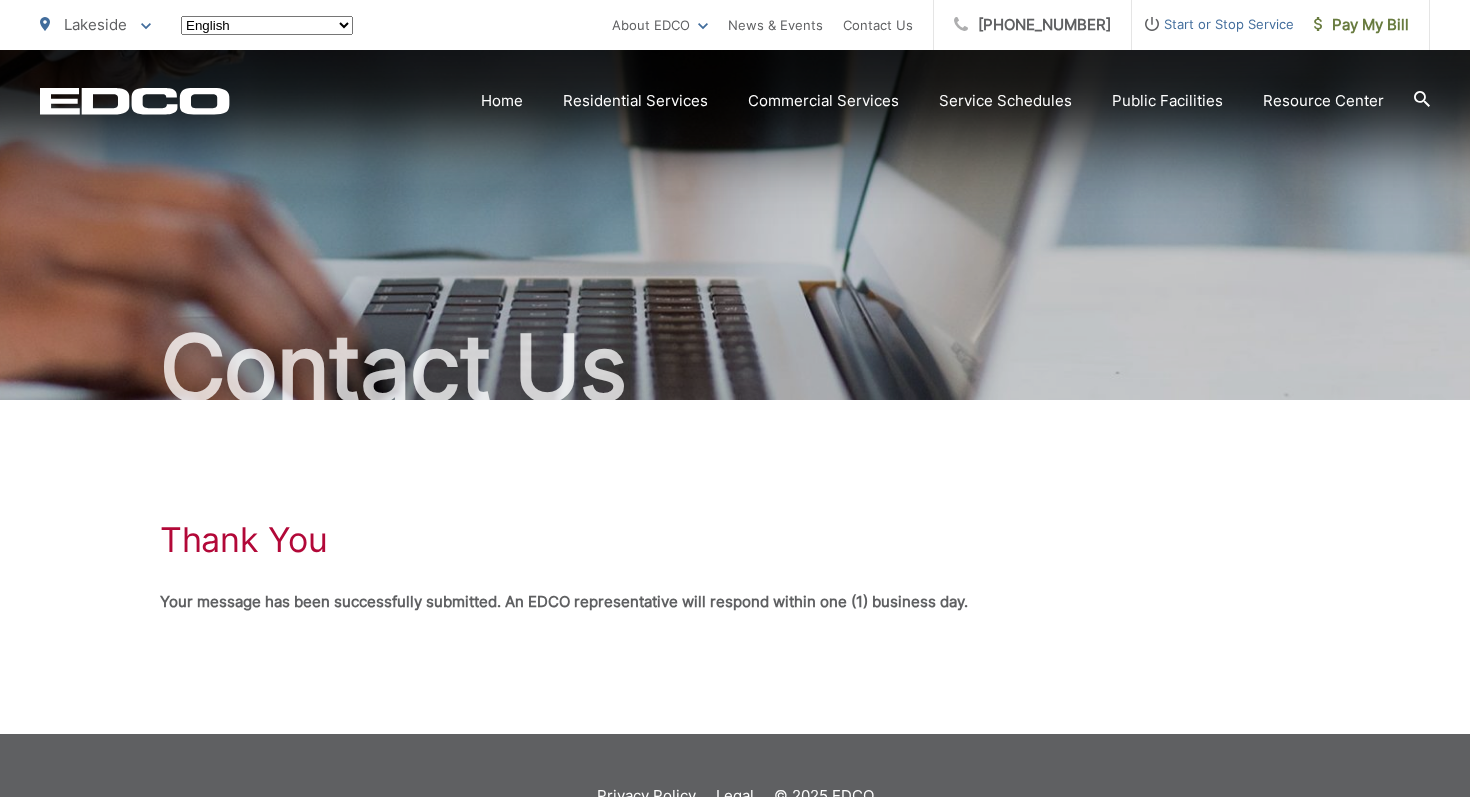 scroll, scrollTop: 0, scrollLeft: 0, axis: both 